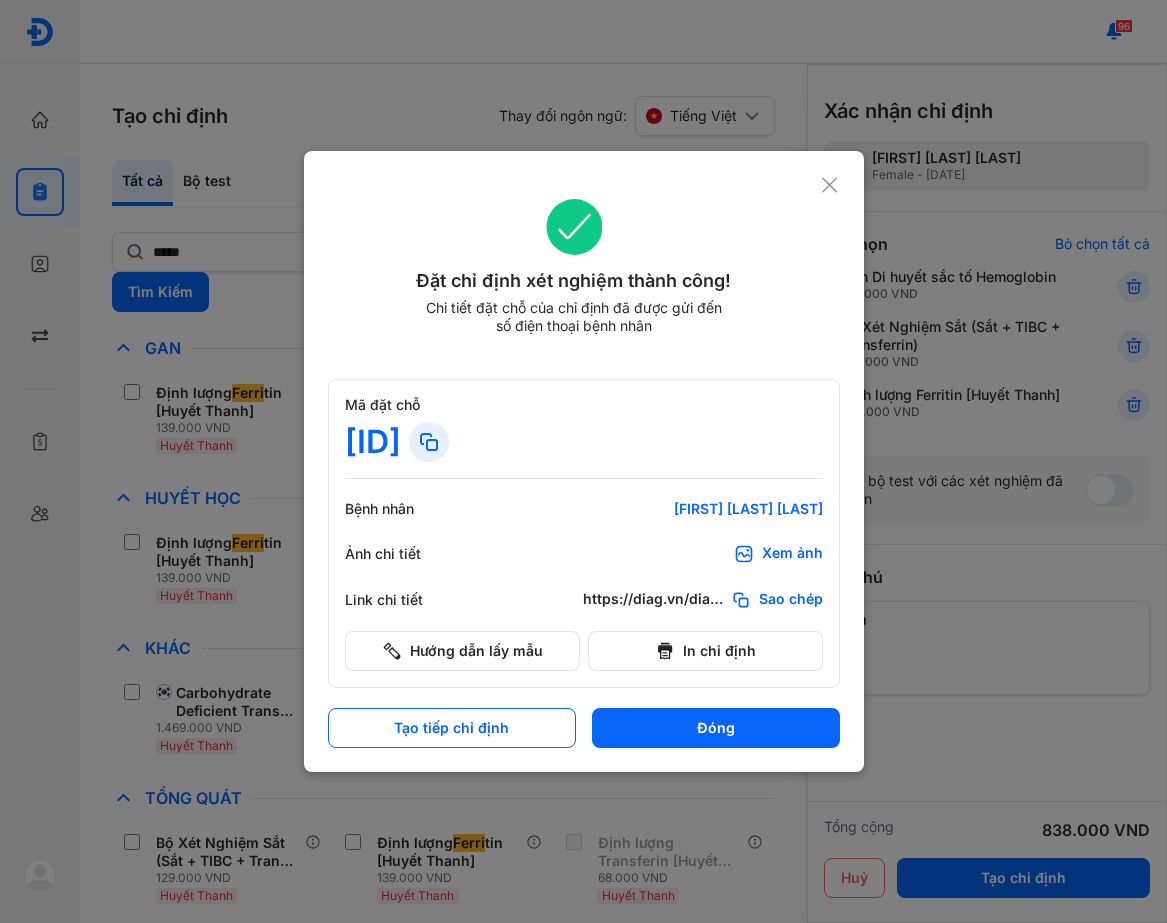 scroll, scrollTop: 0, scrollLeft: 0, axis: both 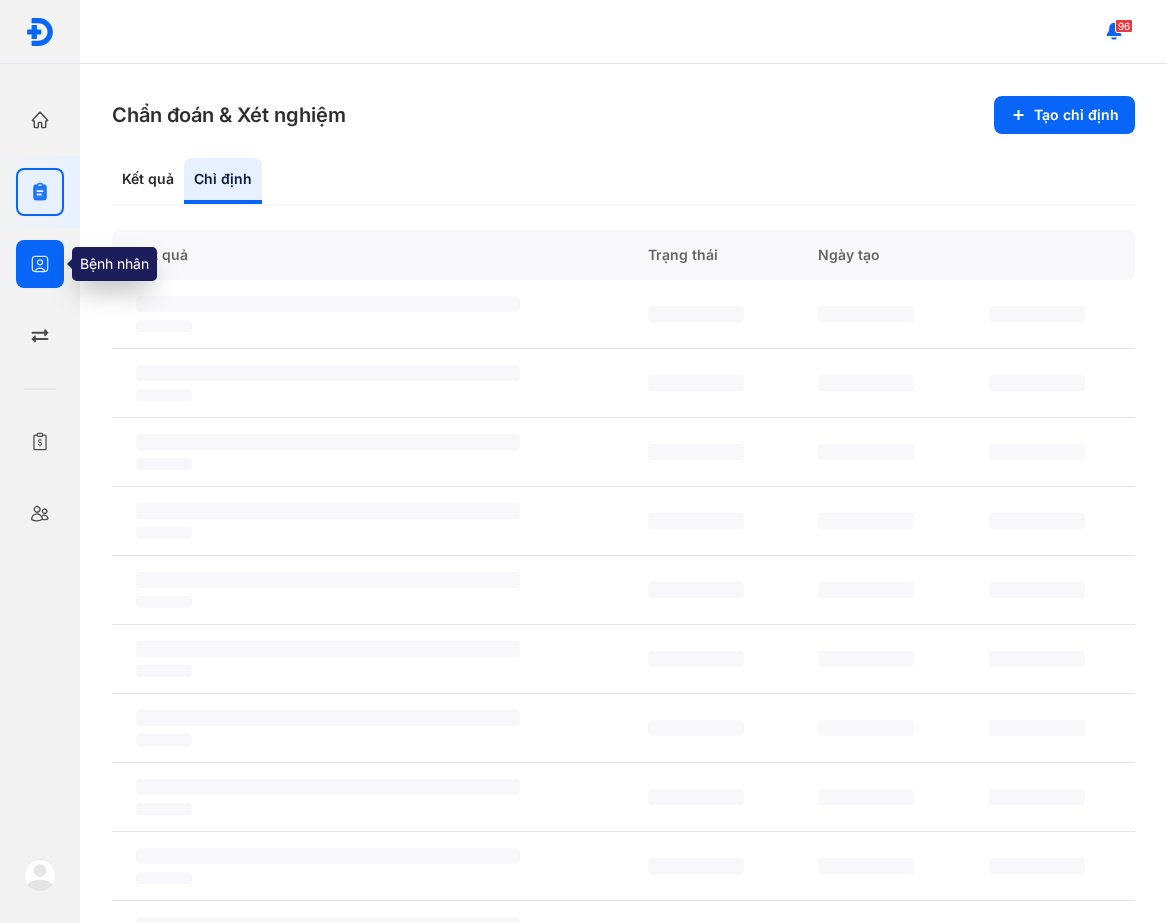 click at bounding box center (40, 264) 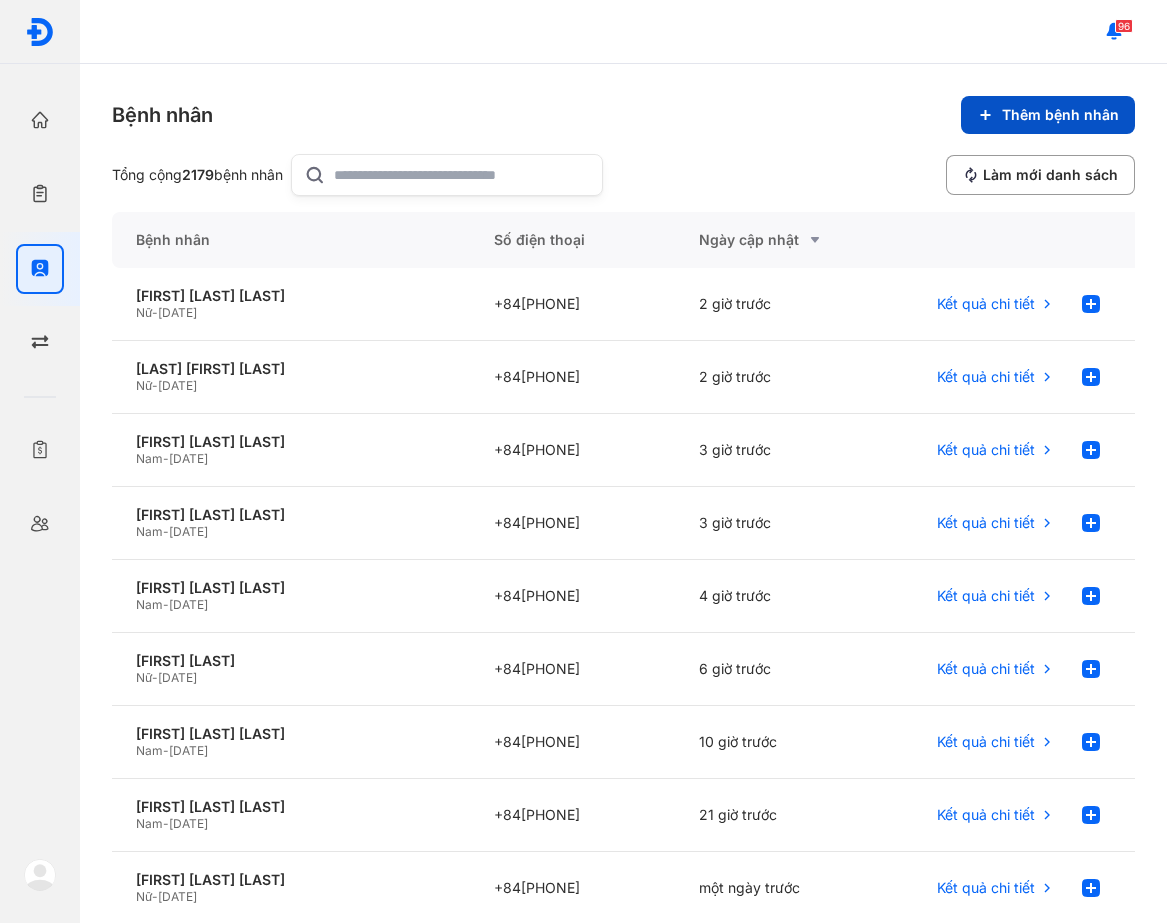click on "Thêm bệnh nhân" 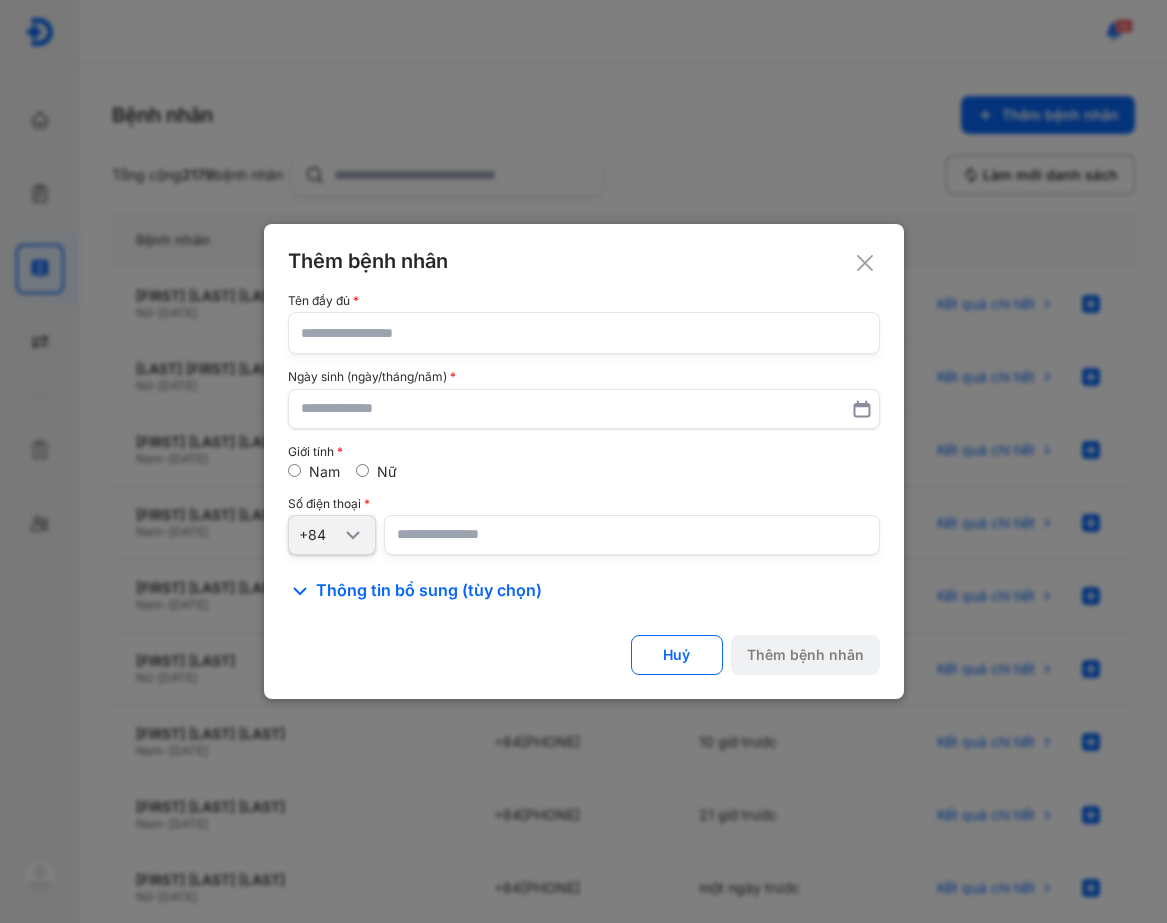 click at bounding box center [584, 333] 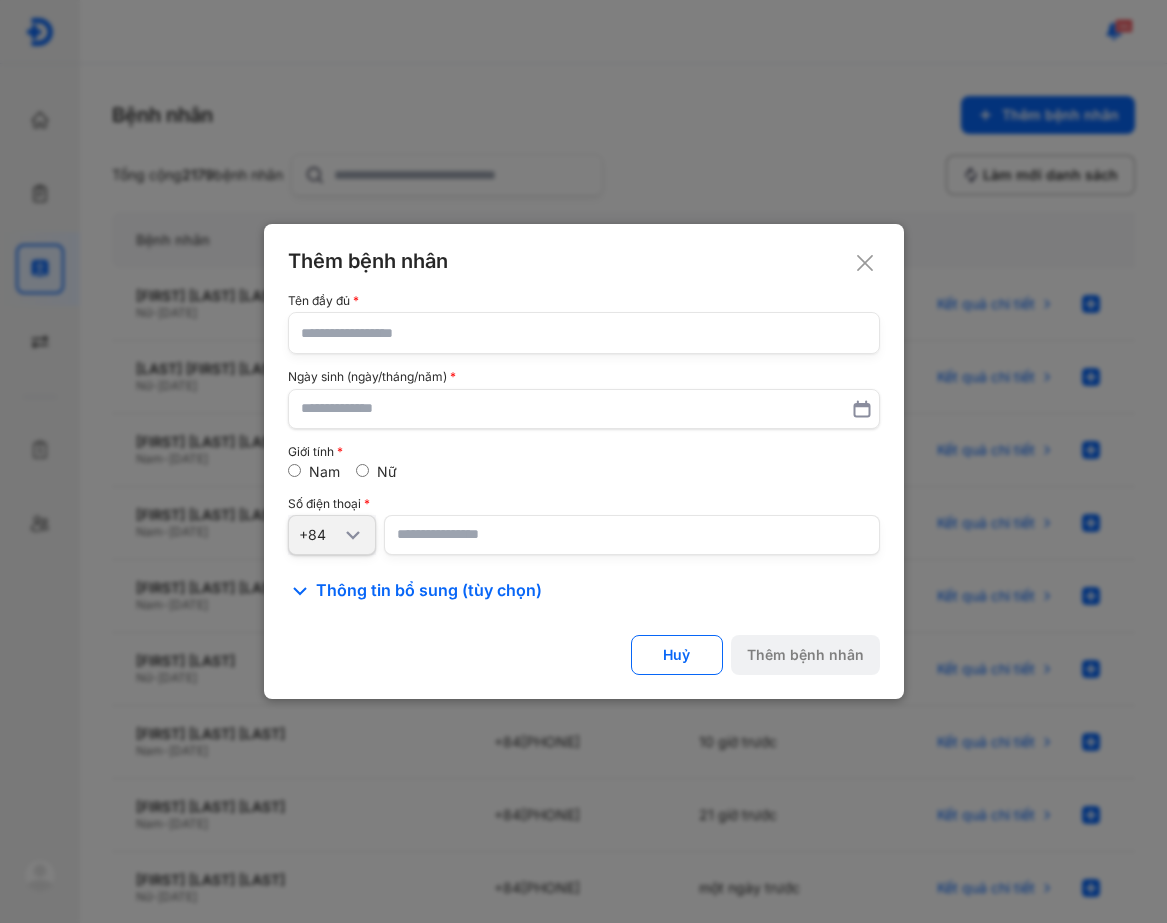 click 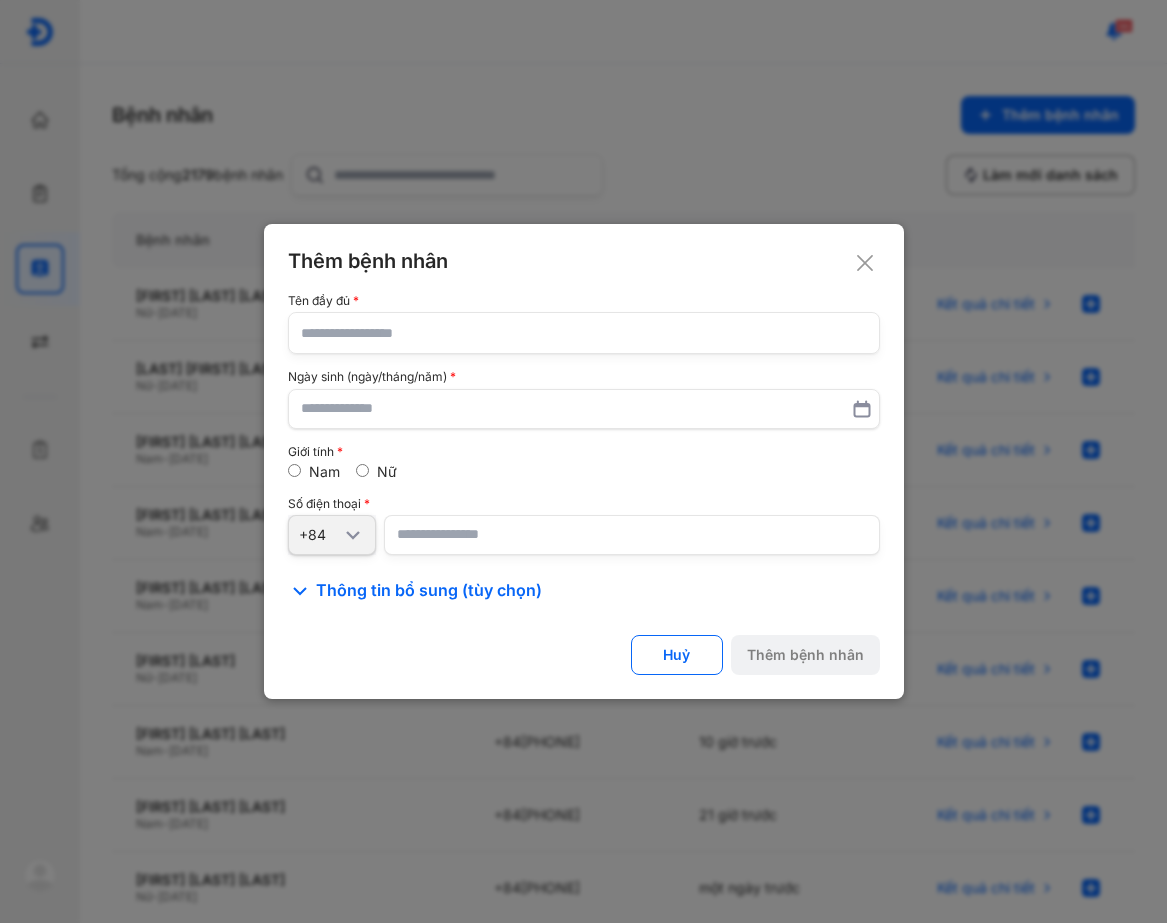 click 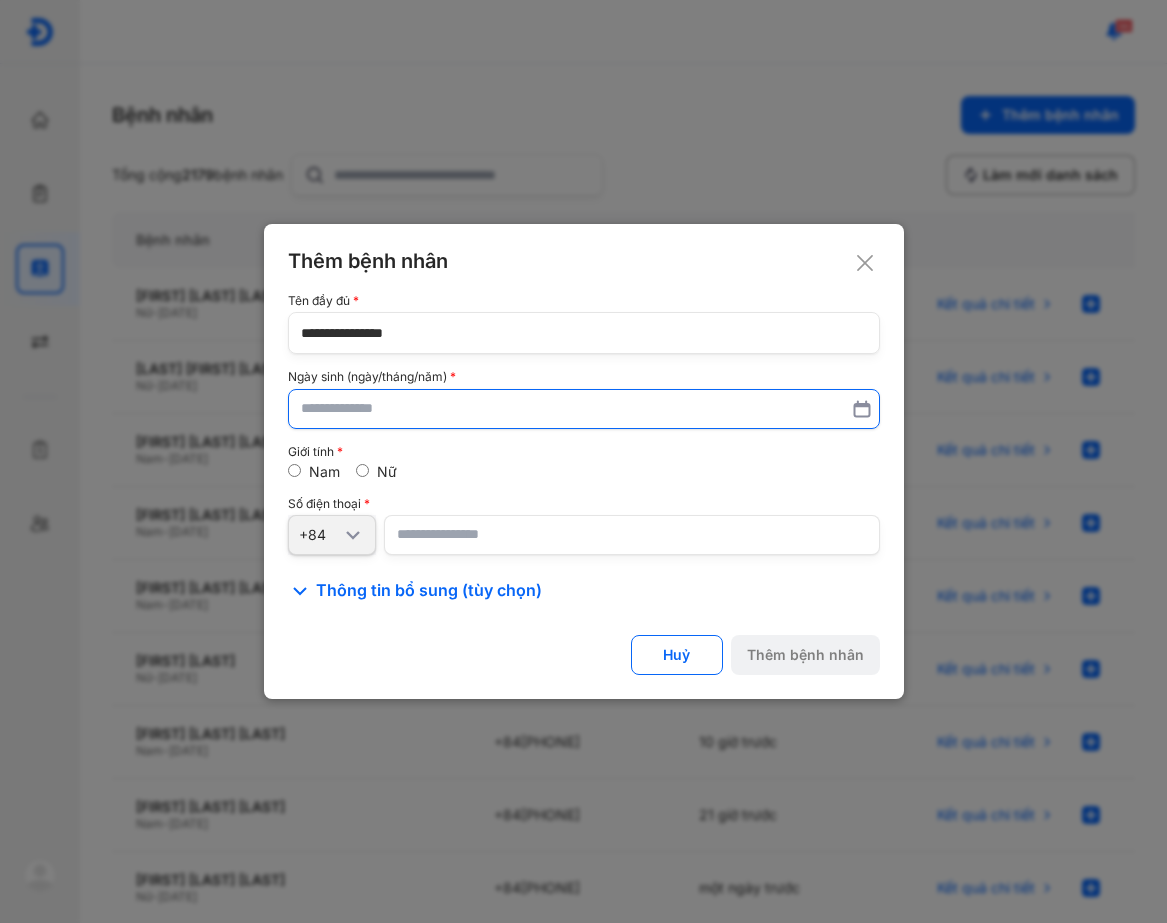 type on "**********" 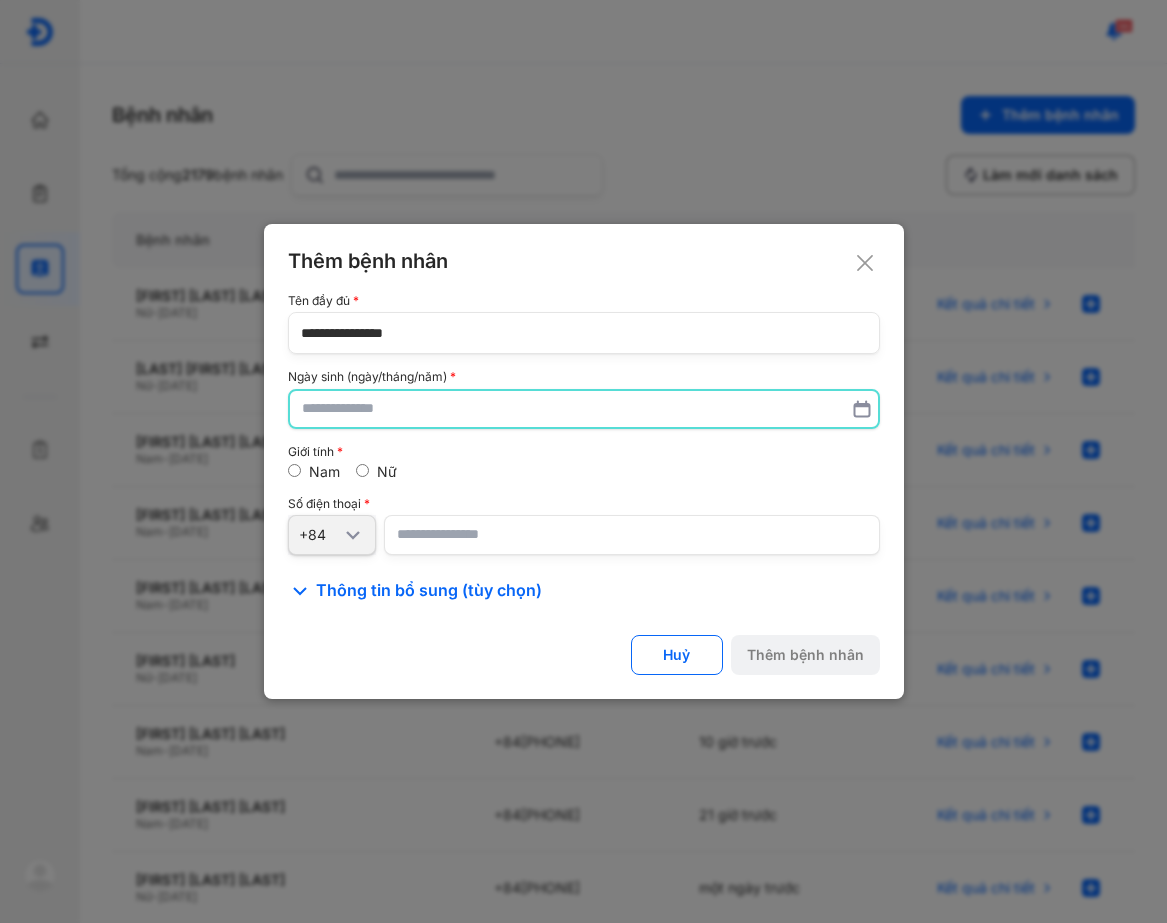 click at bounding box center [584, 409] 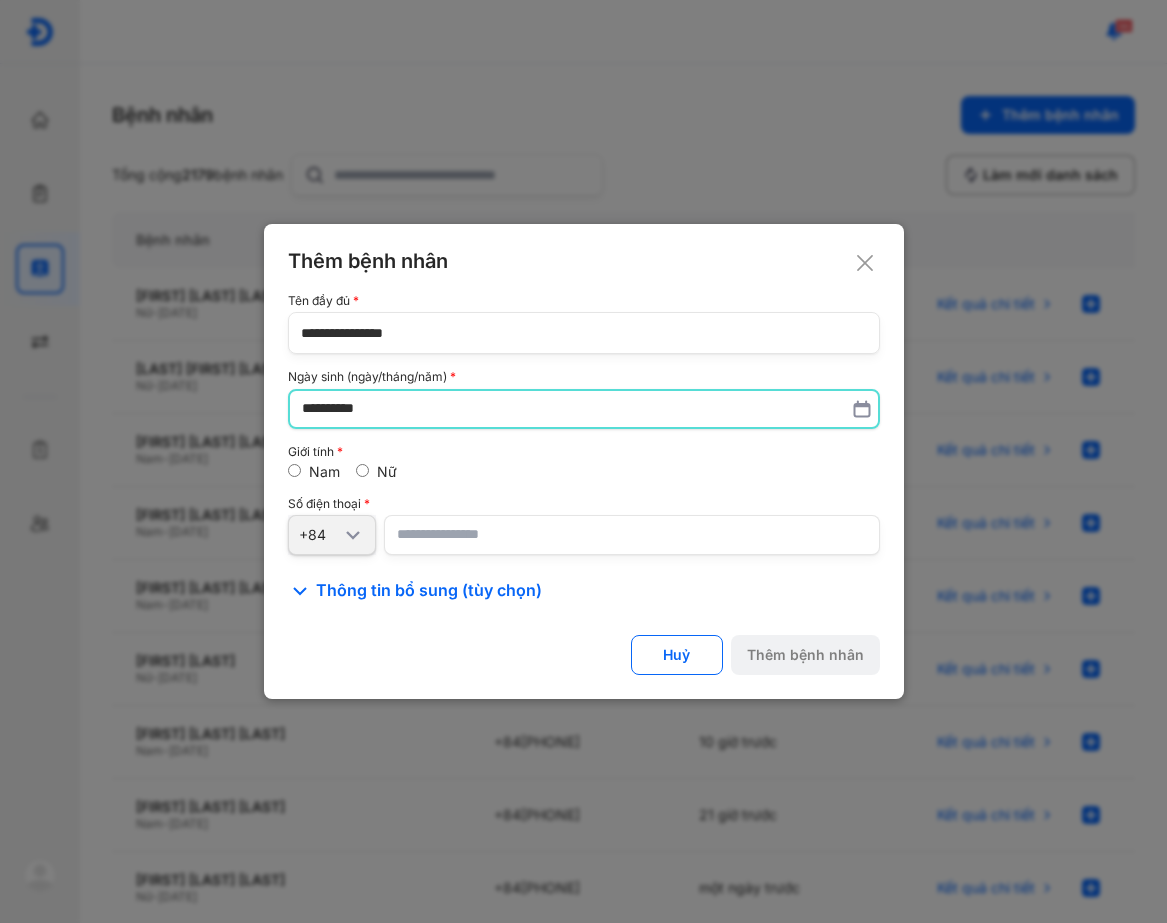 type on "**********" 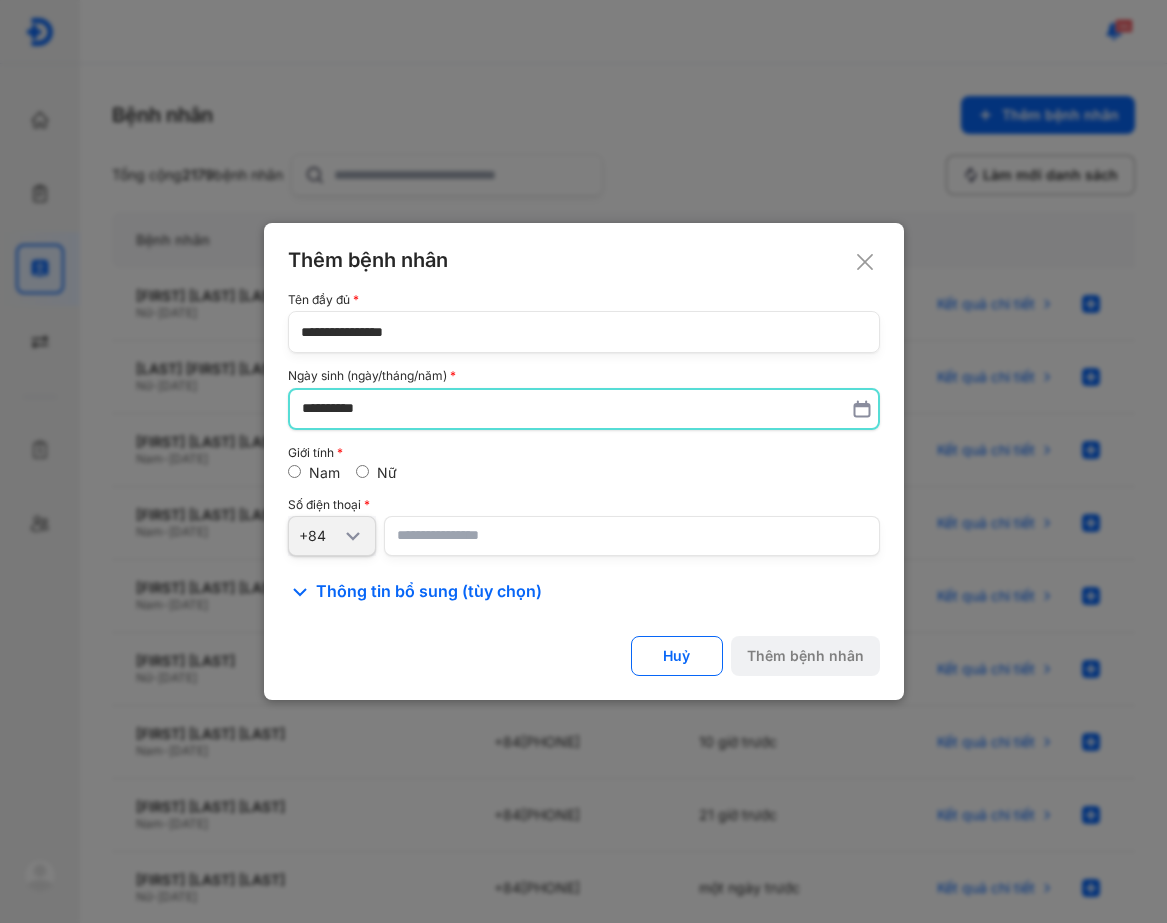 click at bounding box center [632, 536] 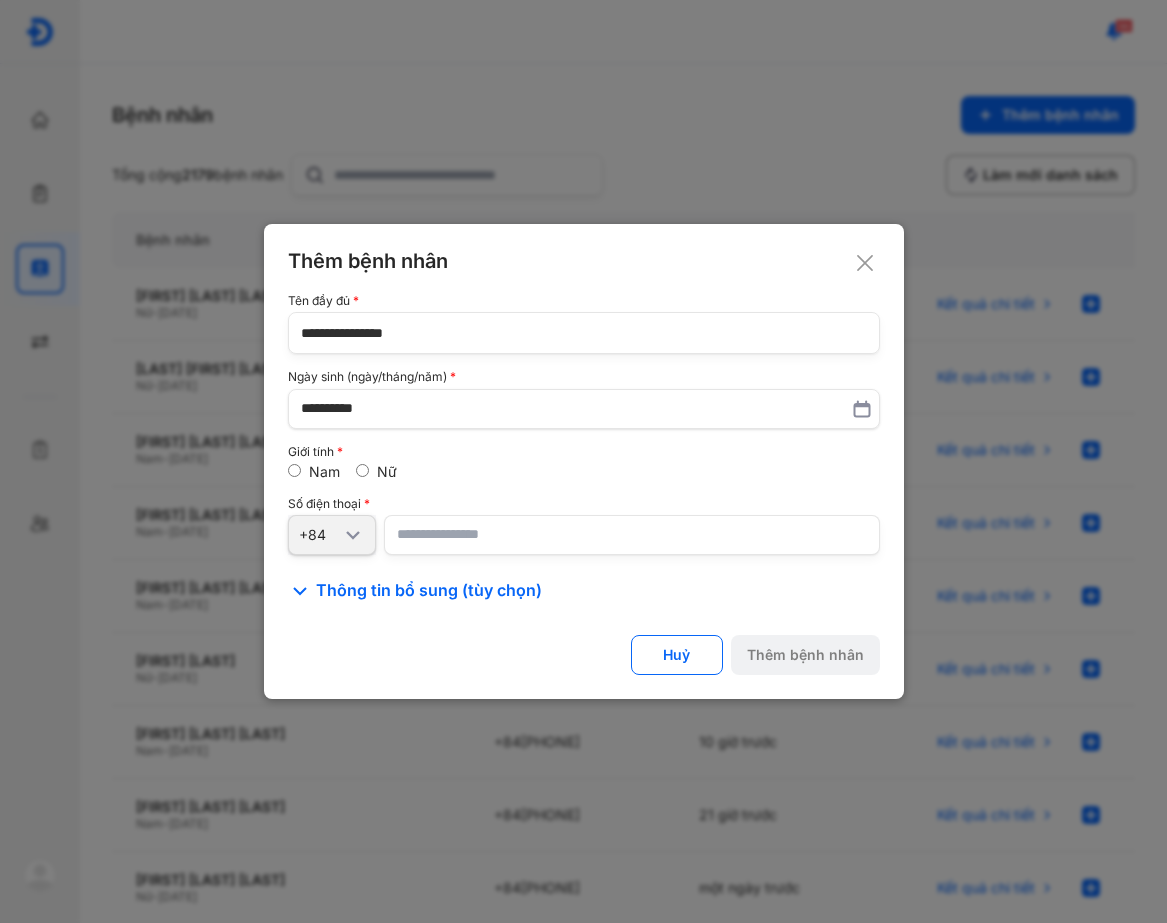 click at bounding box center (632, 535) 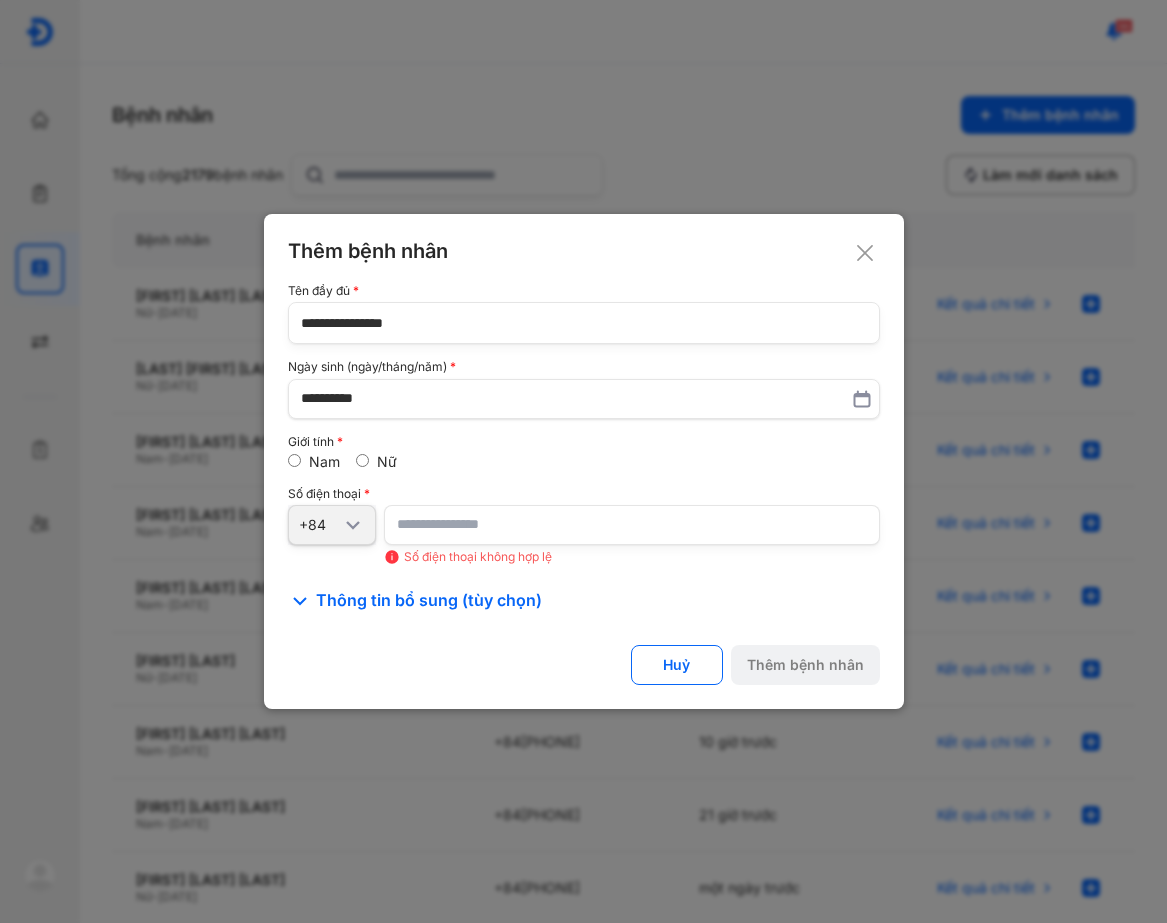 click on "**********" 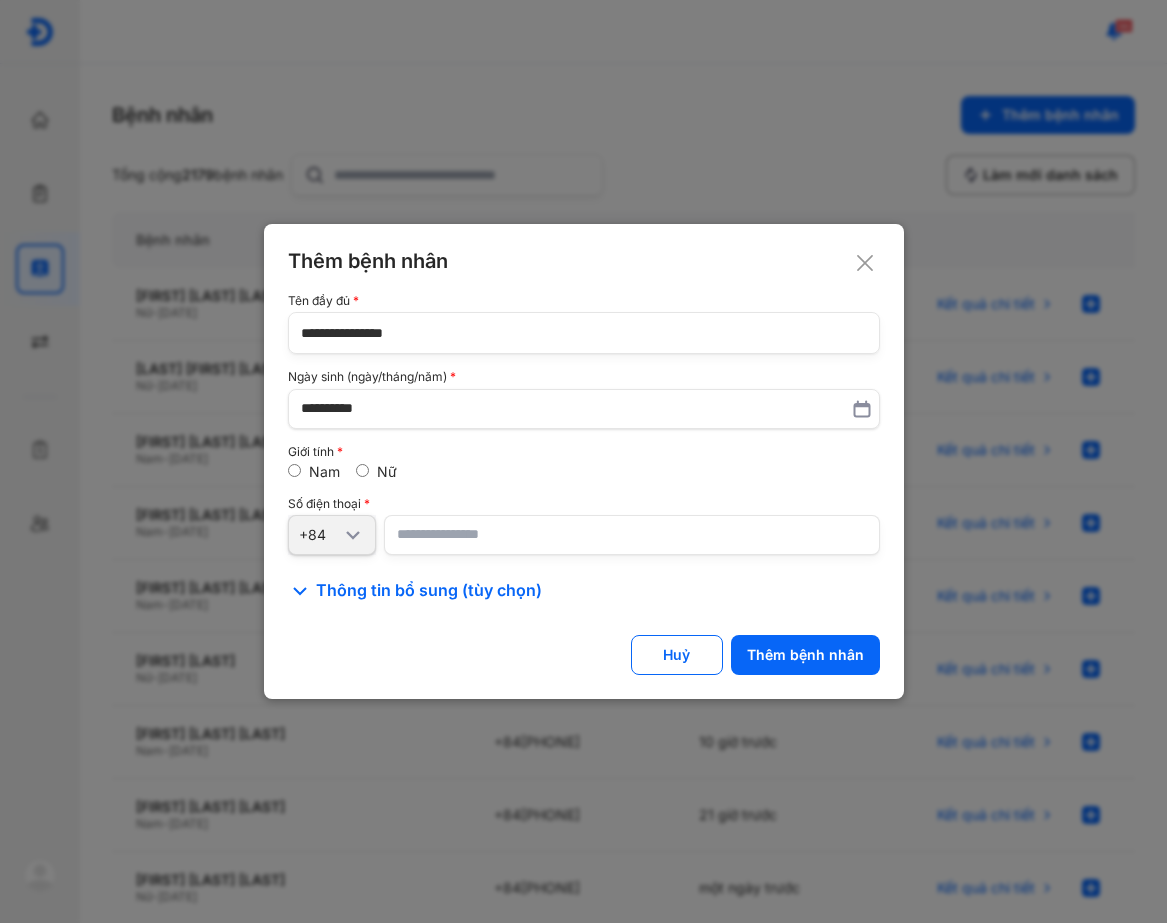 type on "**********" 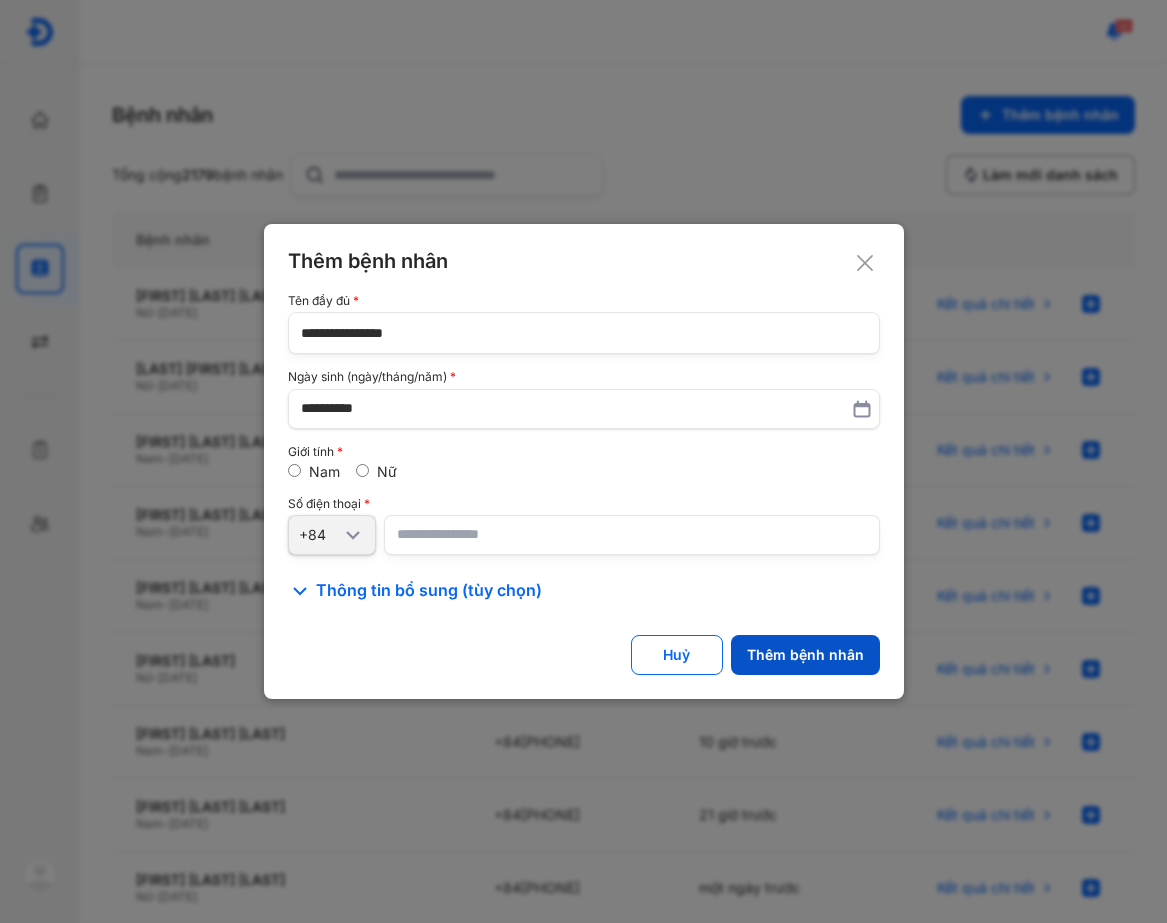 click on "Thêm bệnh nhân" 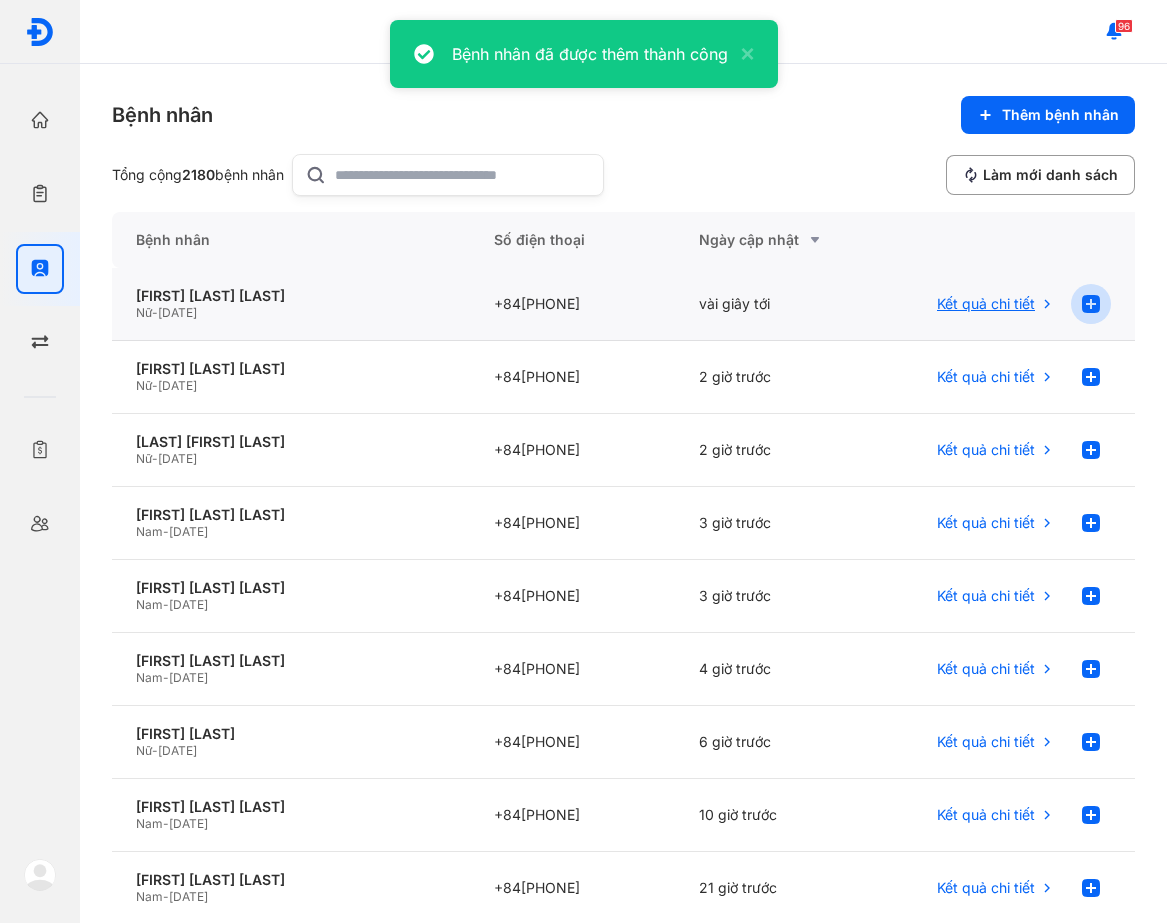 click 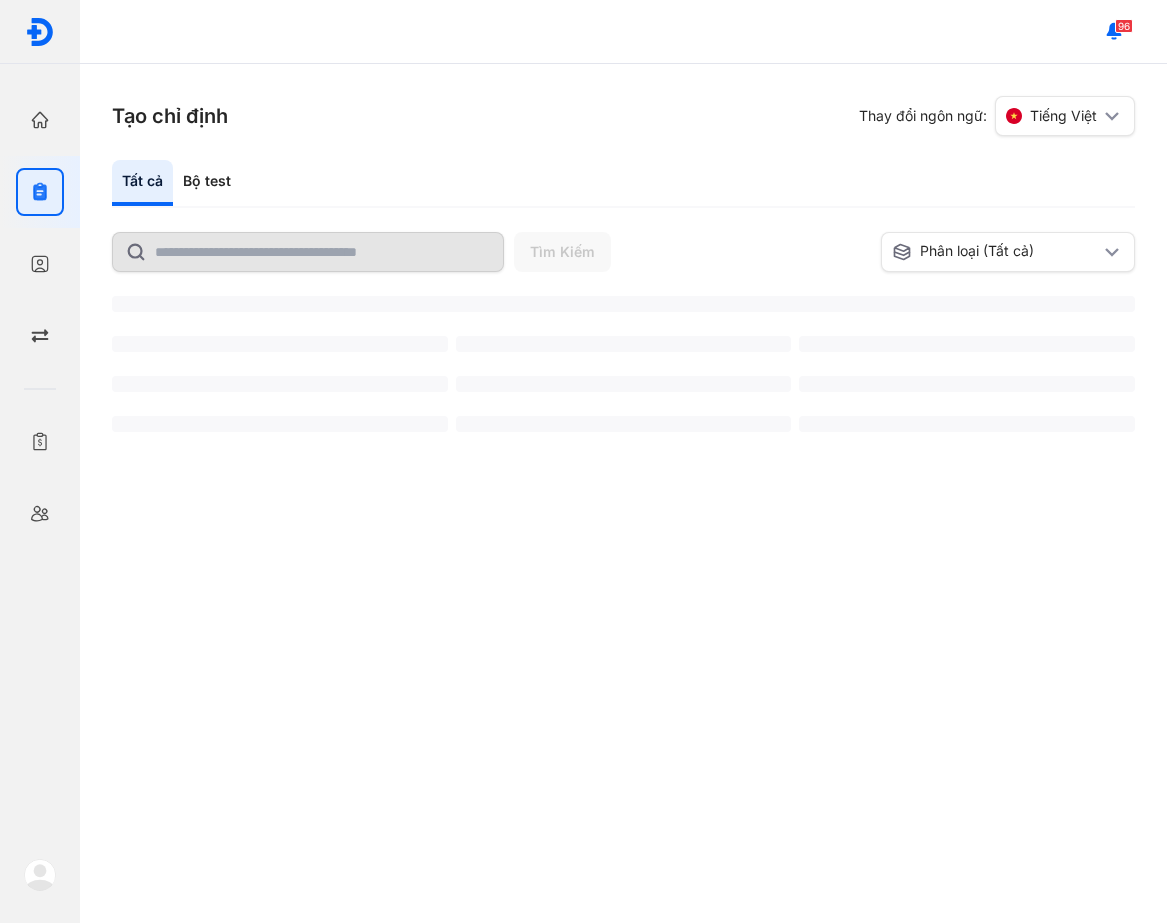 scroll, scrollTop: 0, scrollLeft: 0, axis: both 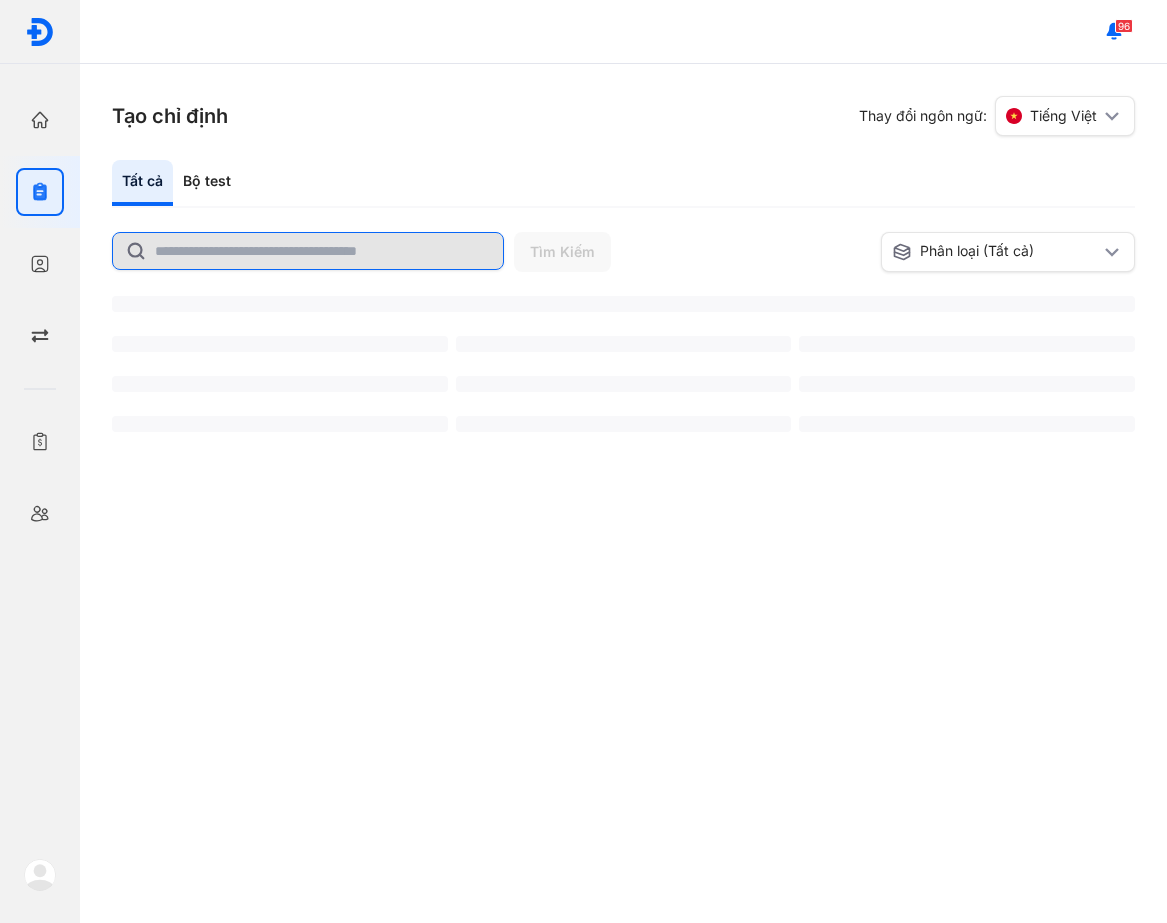 click 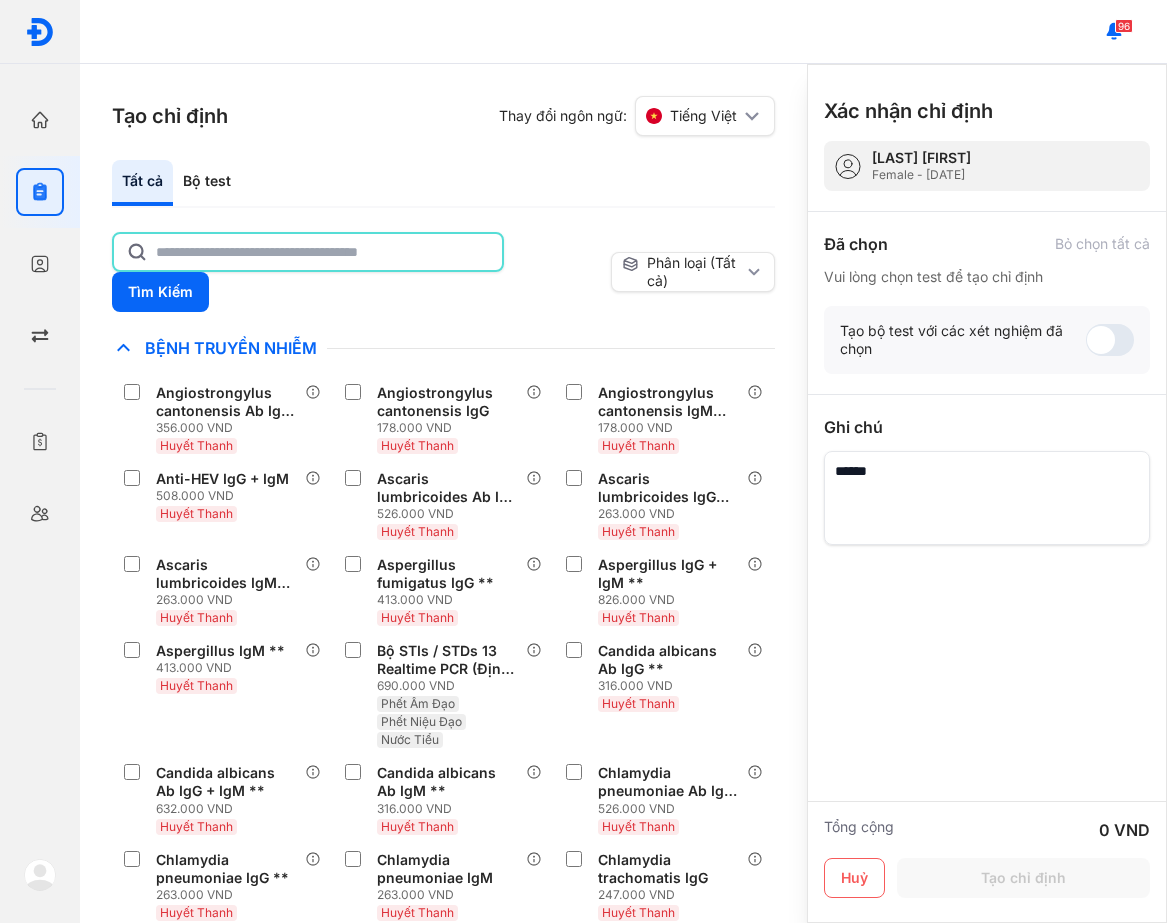 click 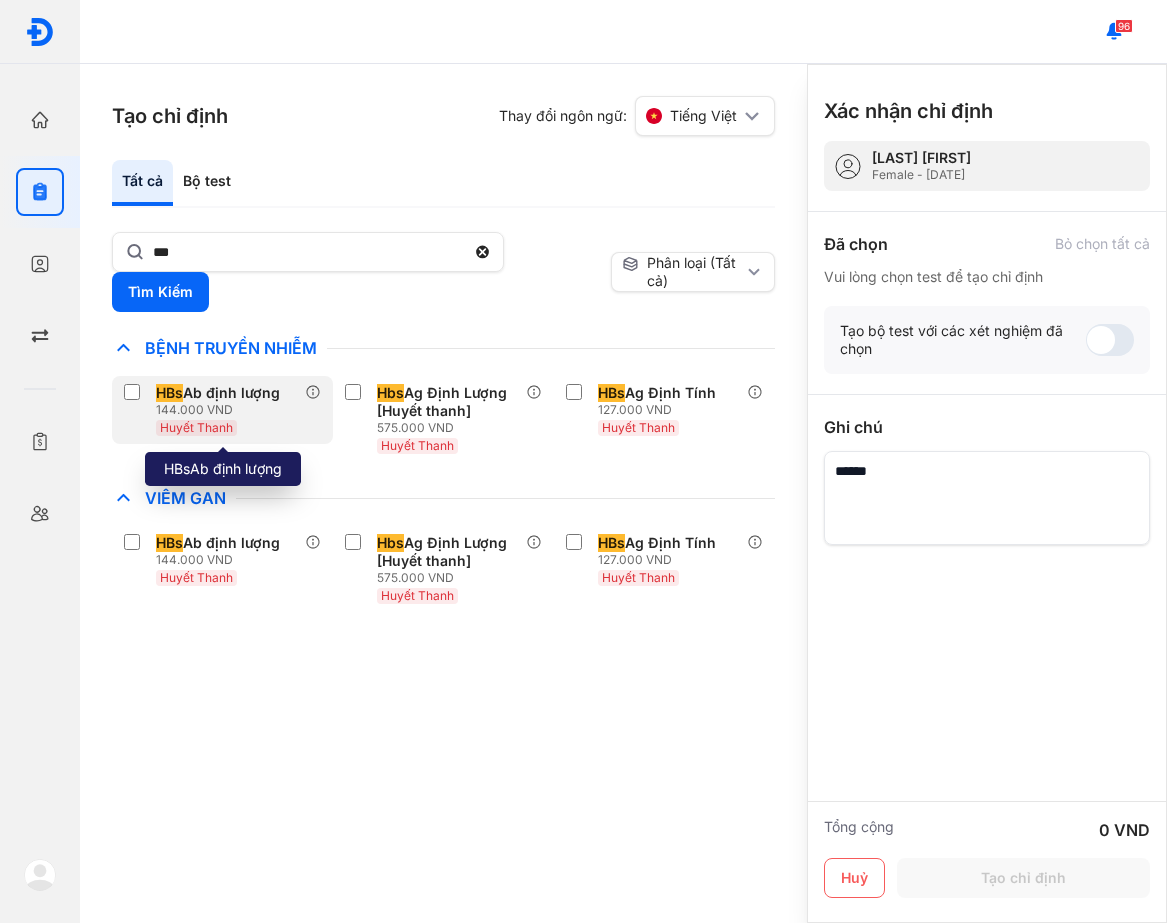 click on "144.000 VND" at bounding box center (222, 410) 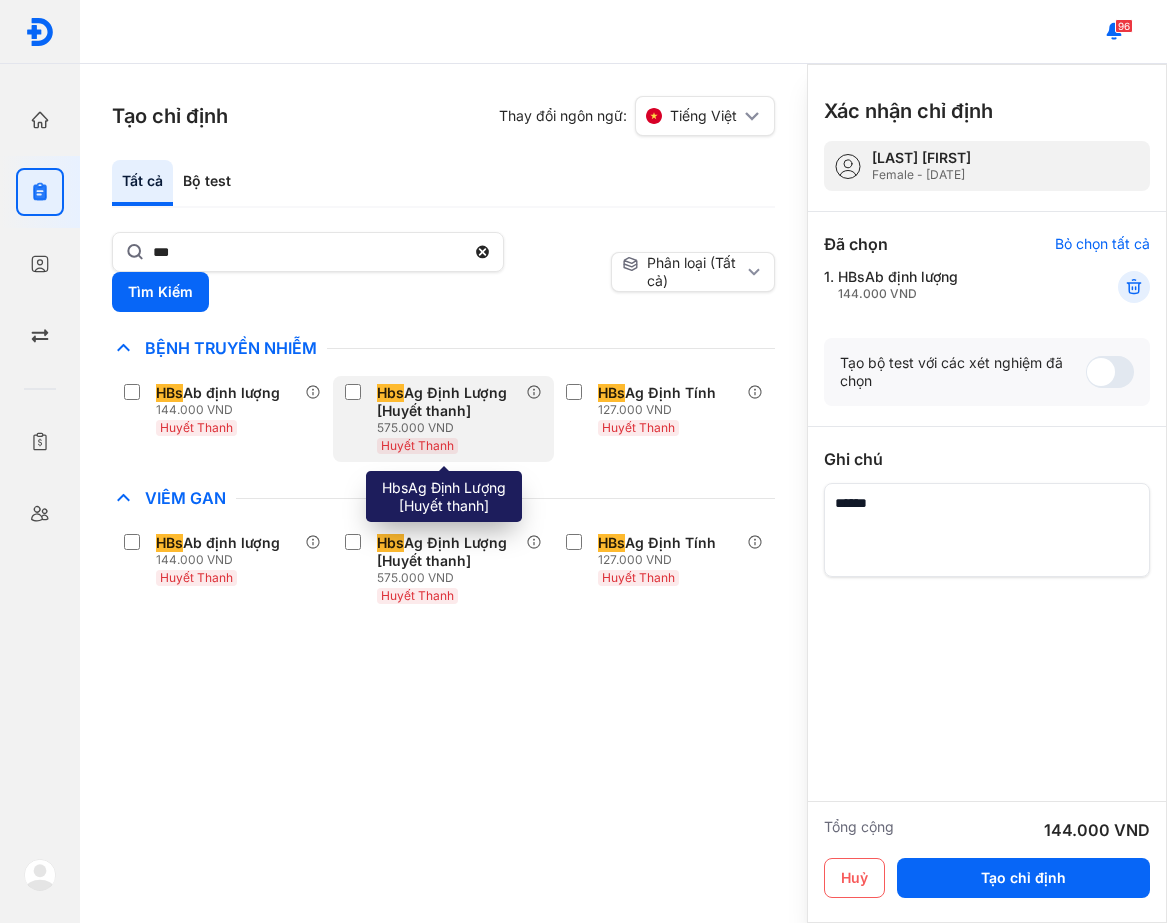 click on "Hbs Ag Định Lượng [Huyết thanh] 575.000 VND Huyết Thanh" 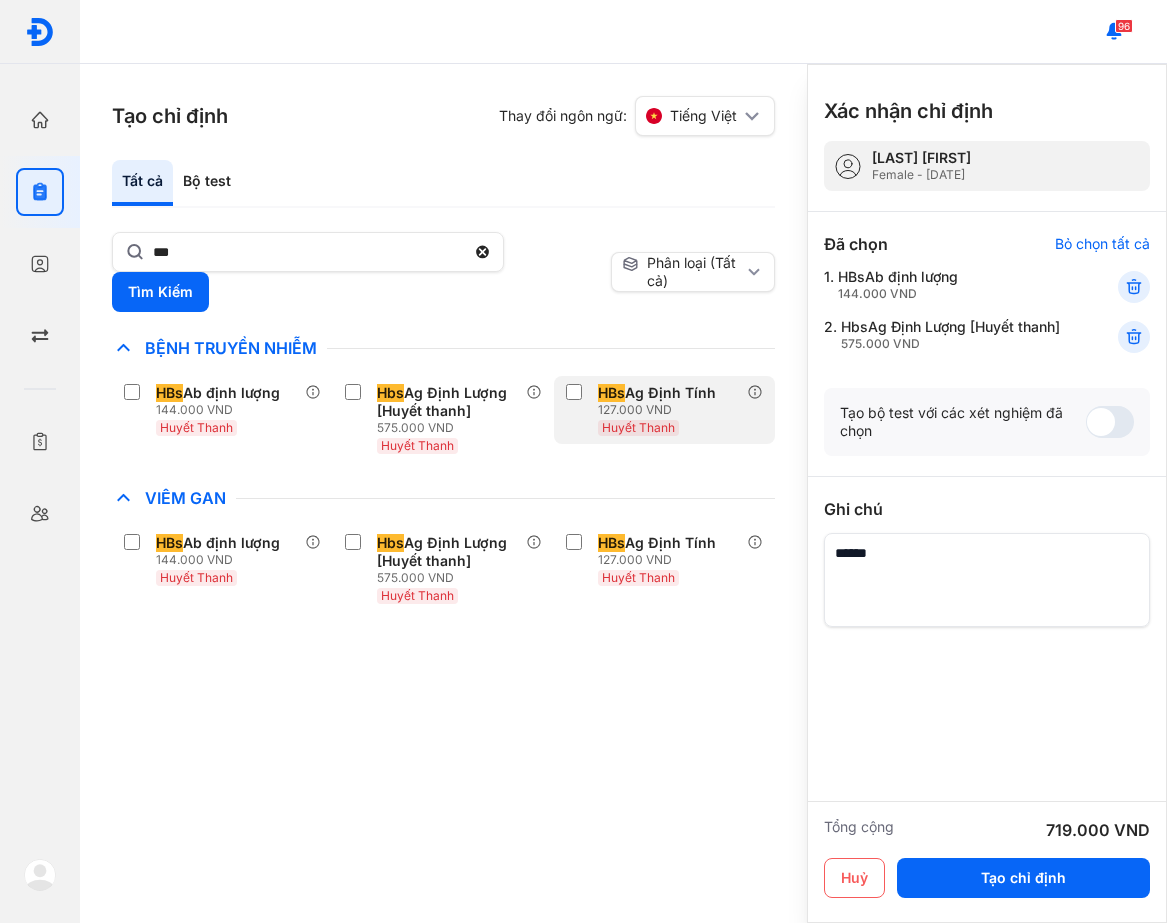click on "HBs Ag Định Tính 127.000 VND Huyết Thanh" at bounding box center (645, 410) 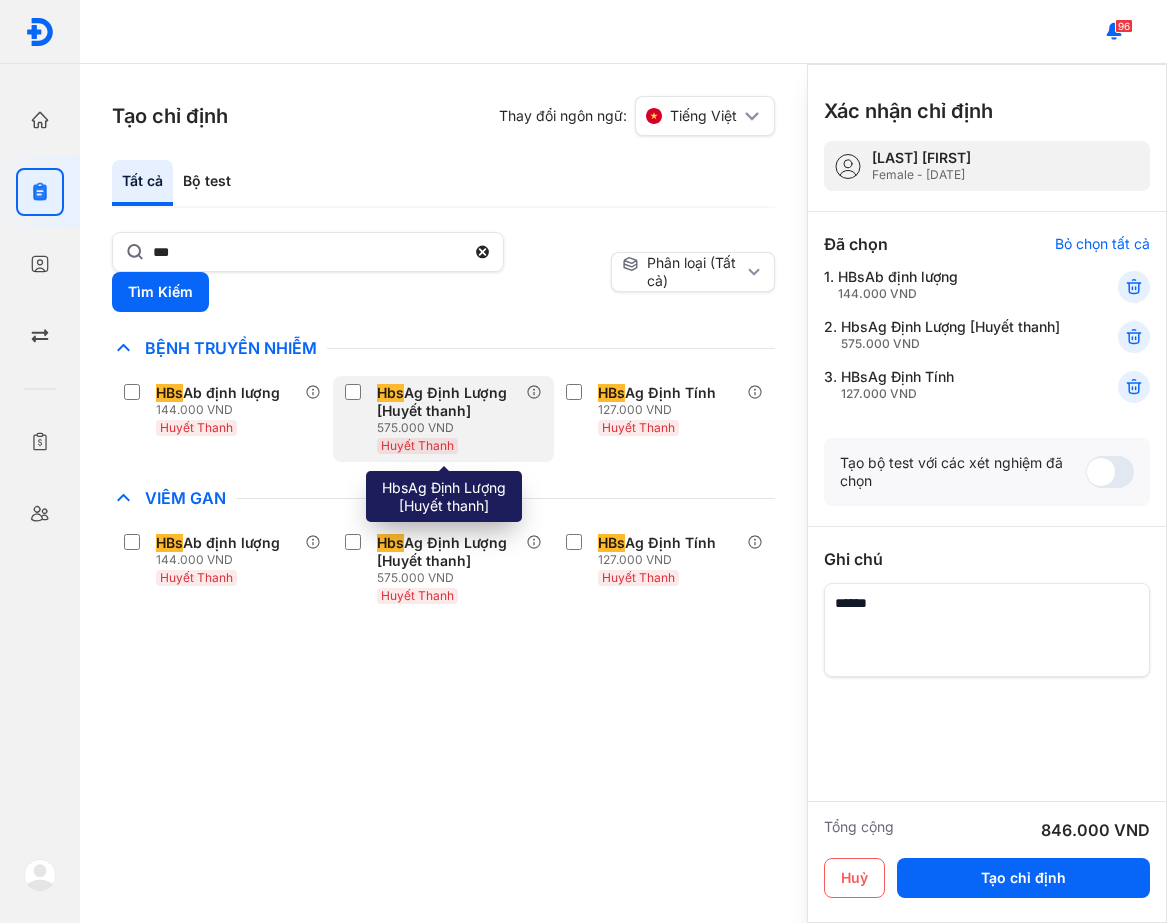 click on "Hbs Ag Định Lượng [Huyết thanh]" at bounding box center (447, 402) 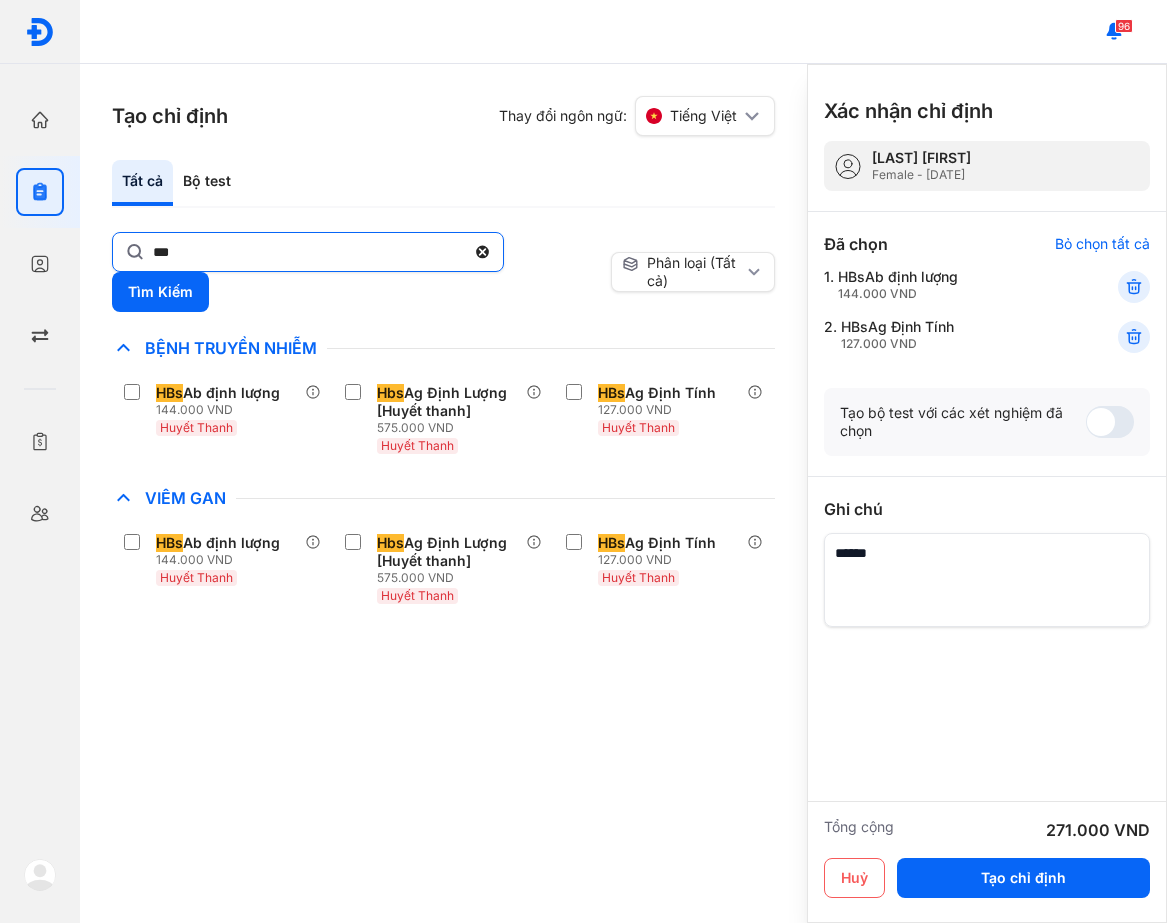 click on "*** Tìm Kiếm" at bounding box center (357, 272) 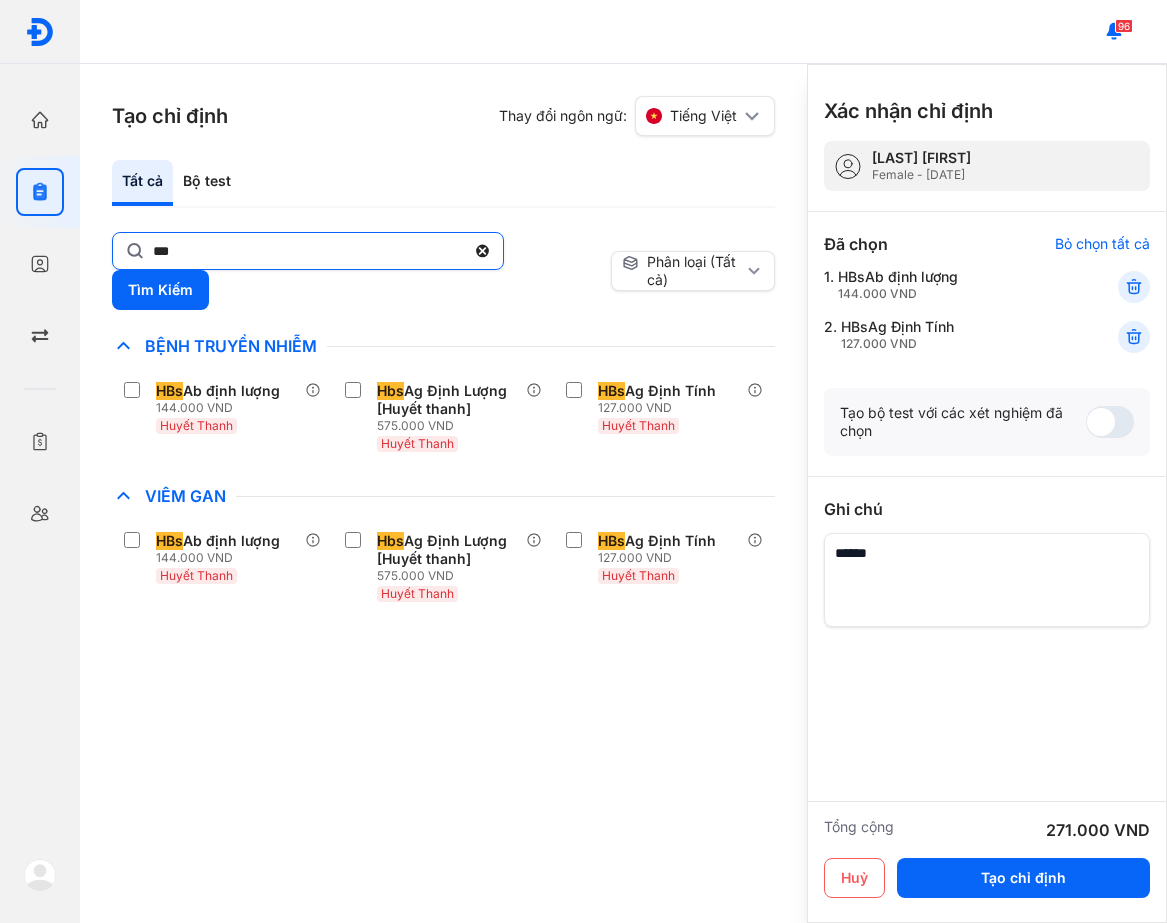 click on "***" at bounding box center [308, 251] 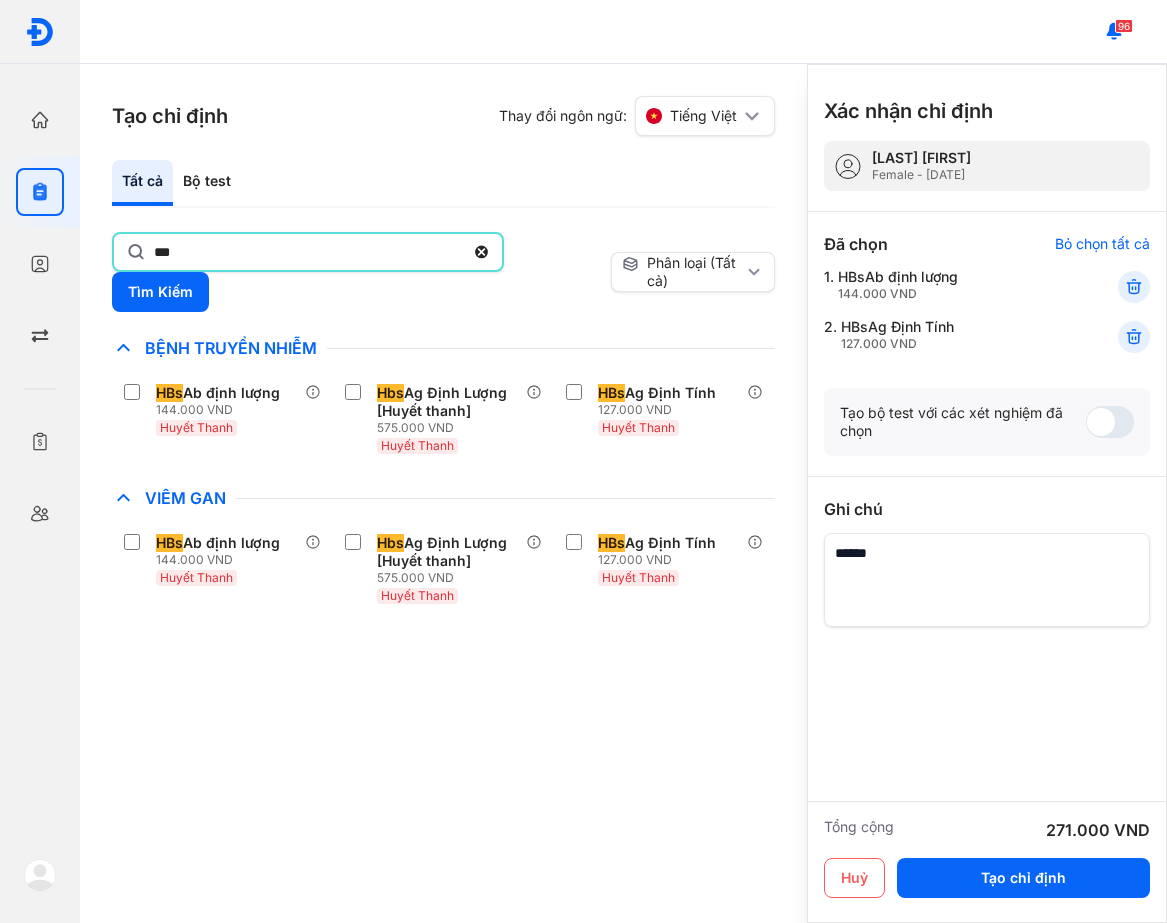click on "***" 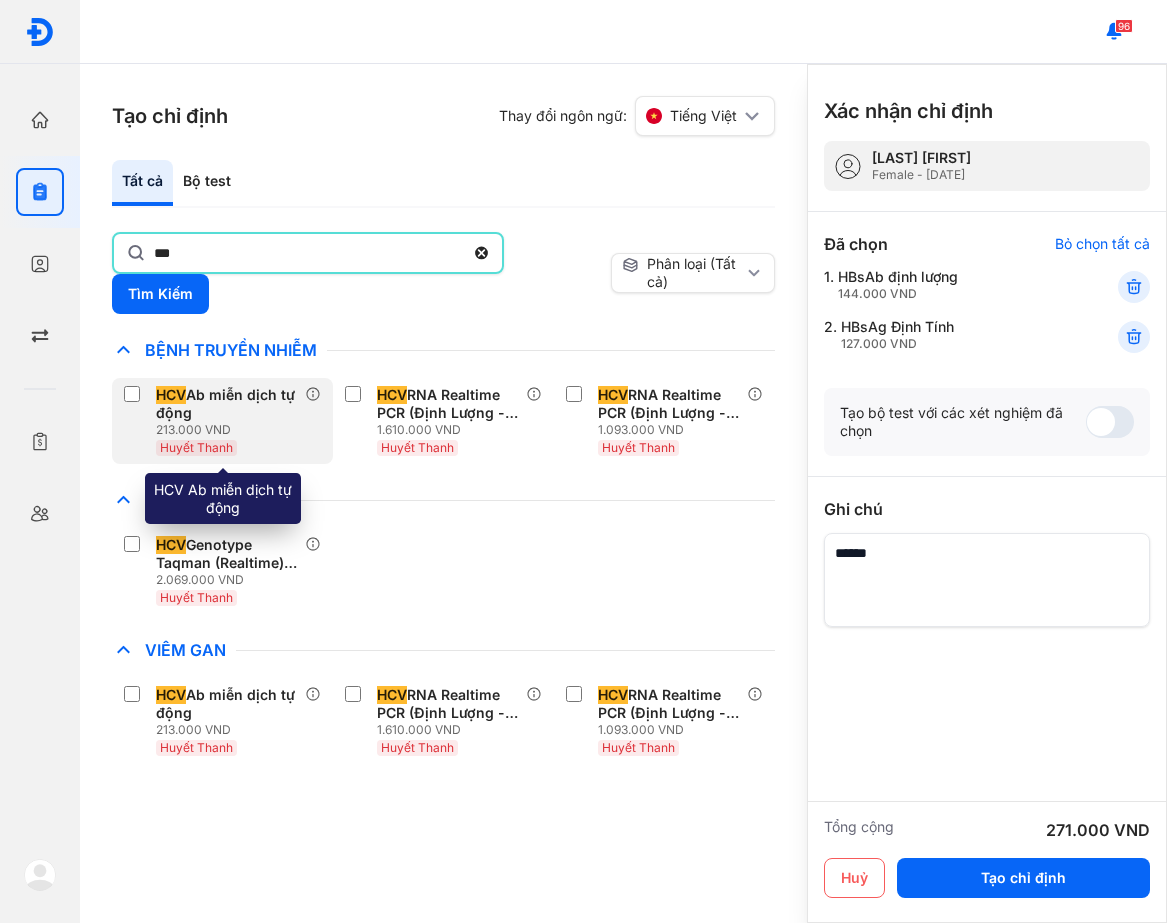 click on "HCV  Ab miễn dịch tự động" at bounding box center [226, 404] 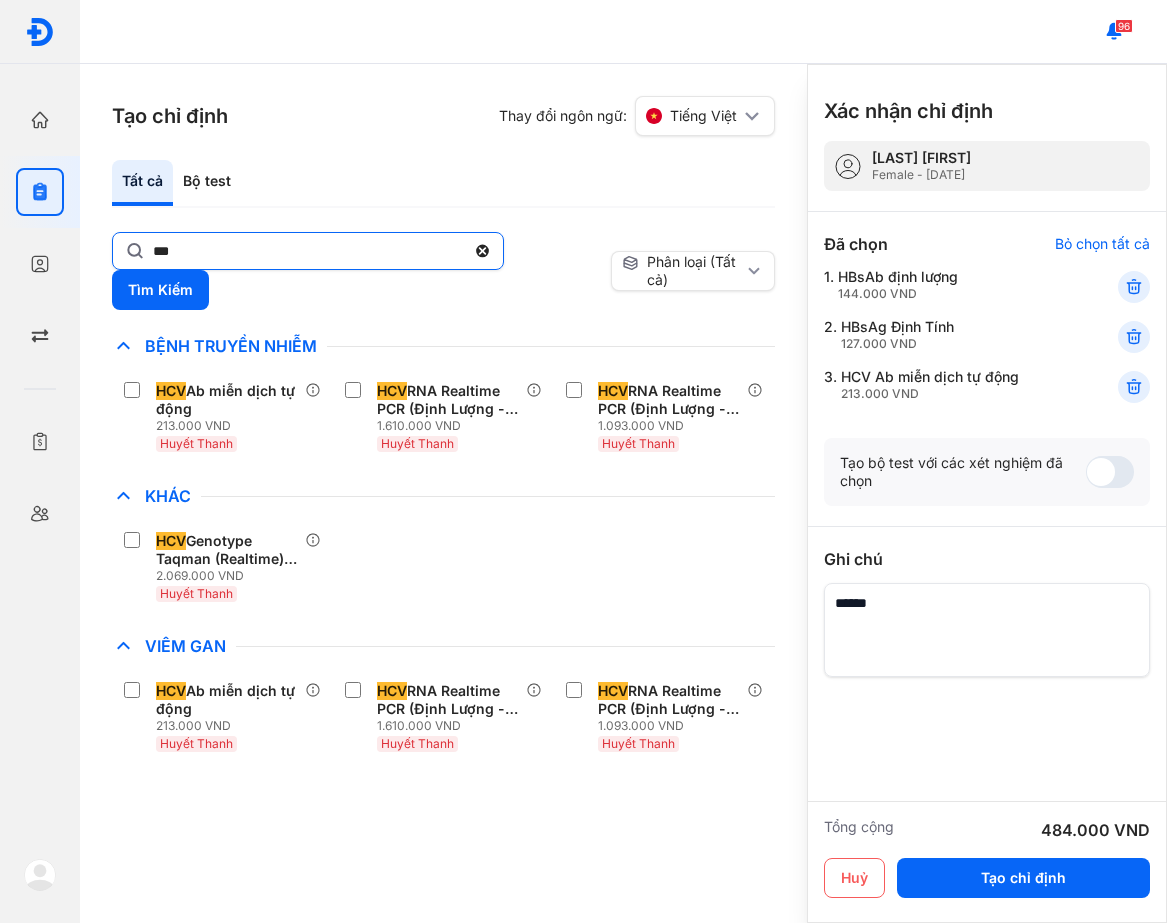 click on "***" 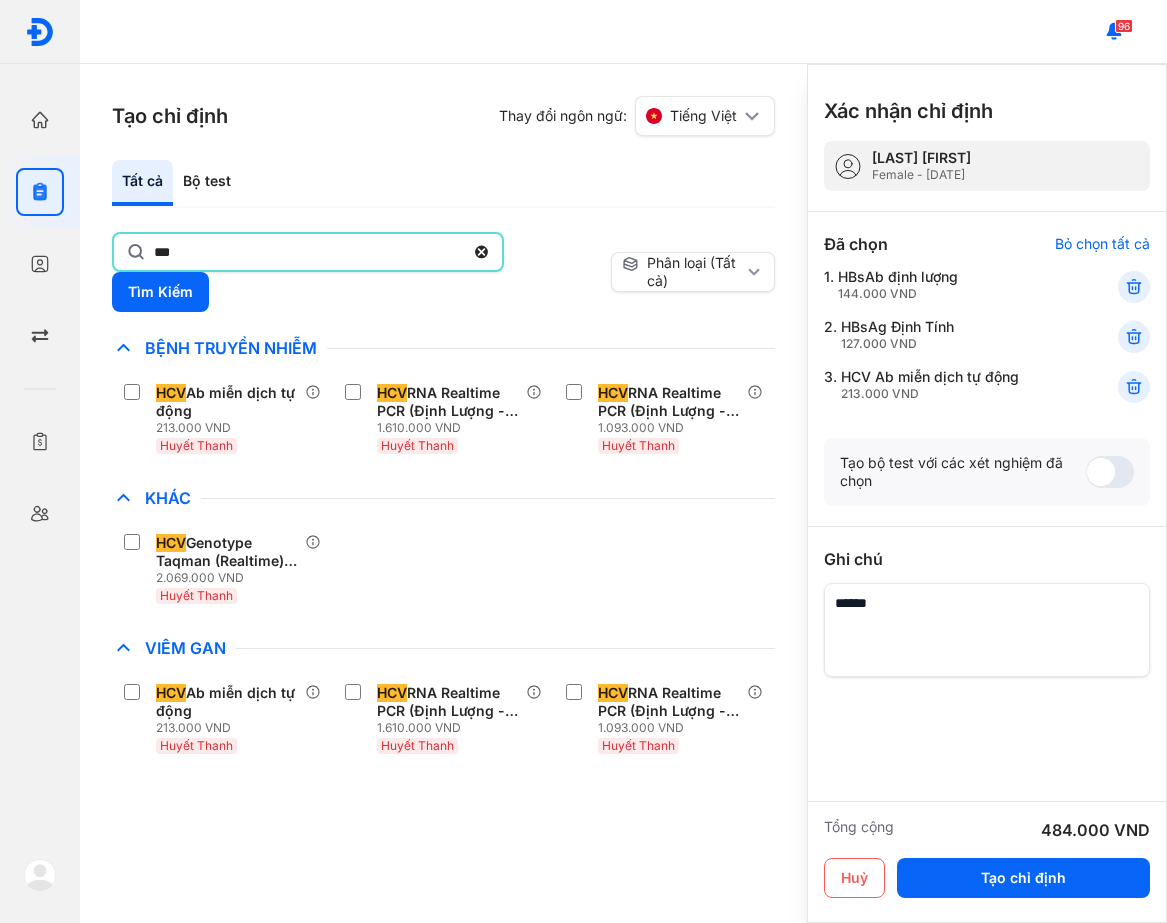 click on "***" 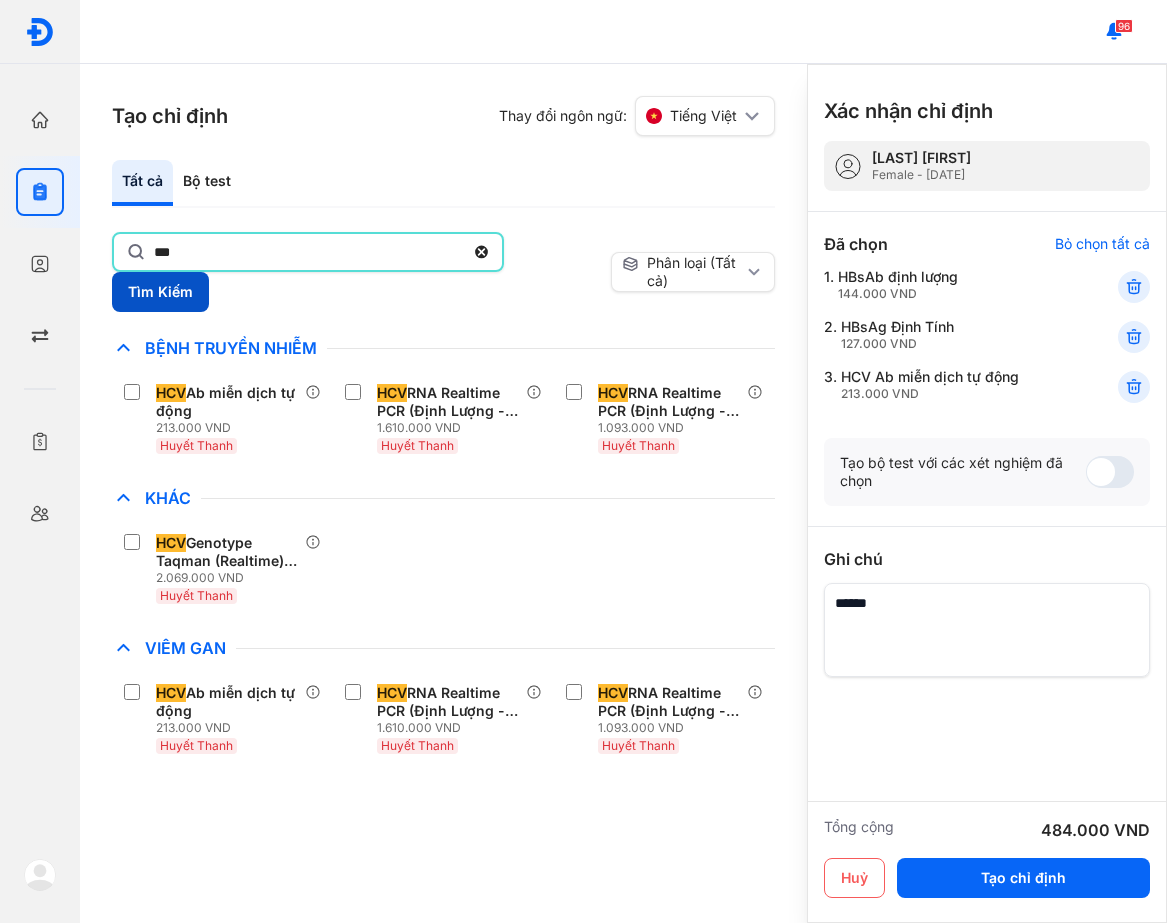type on "***" 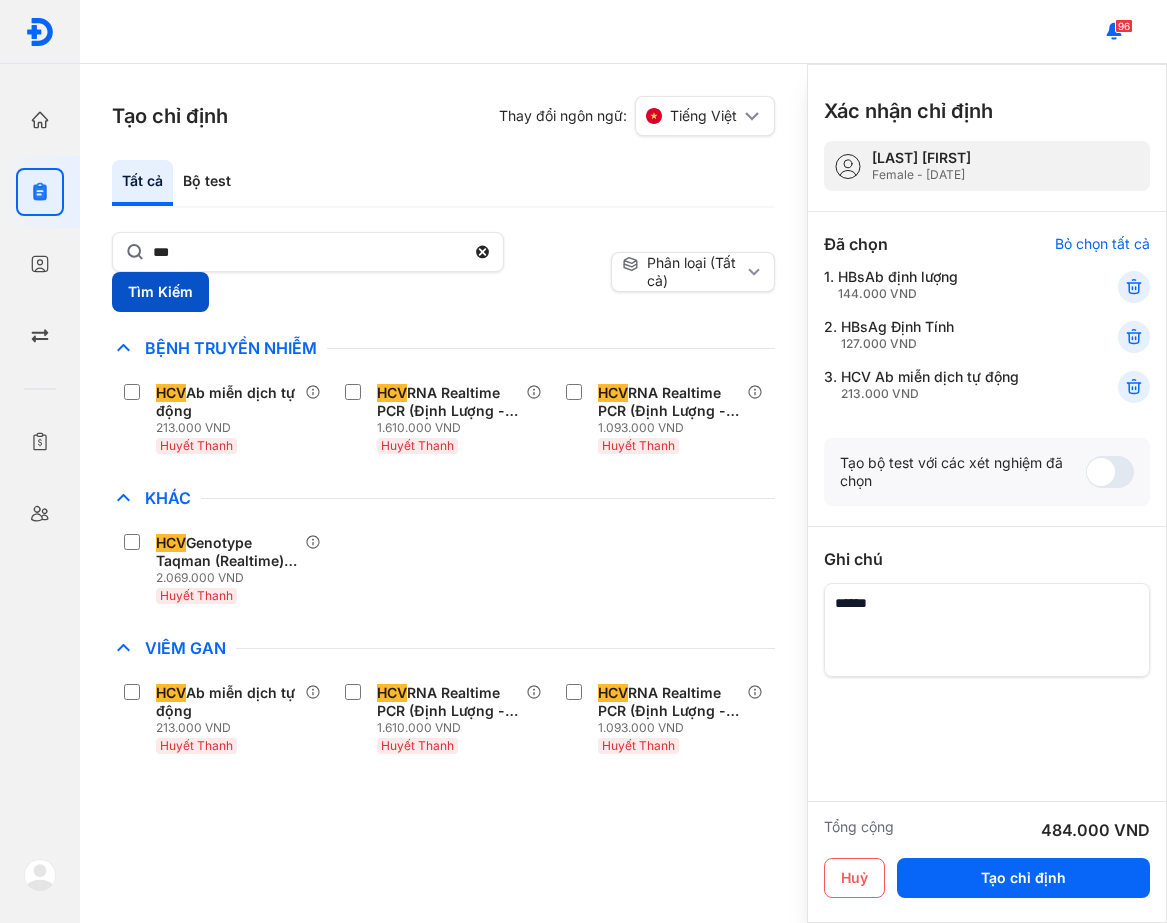 click on "Tìm Kiếm" at bounding box center [160, 292] 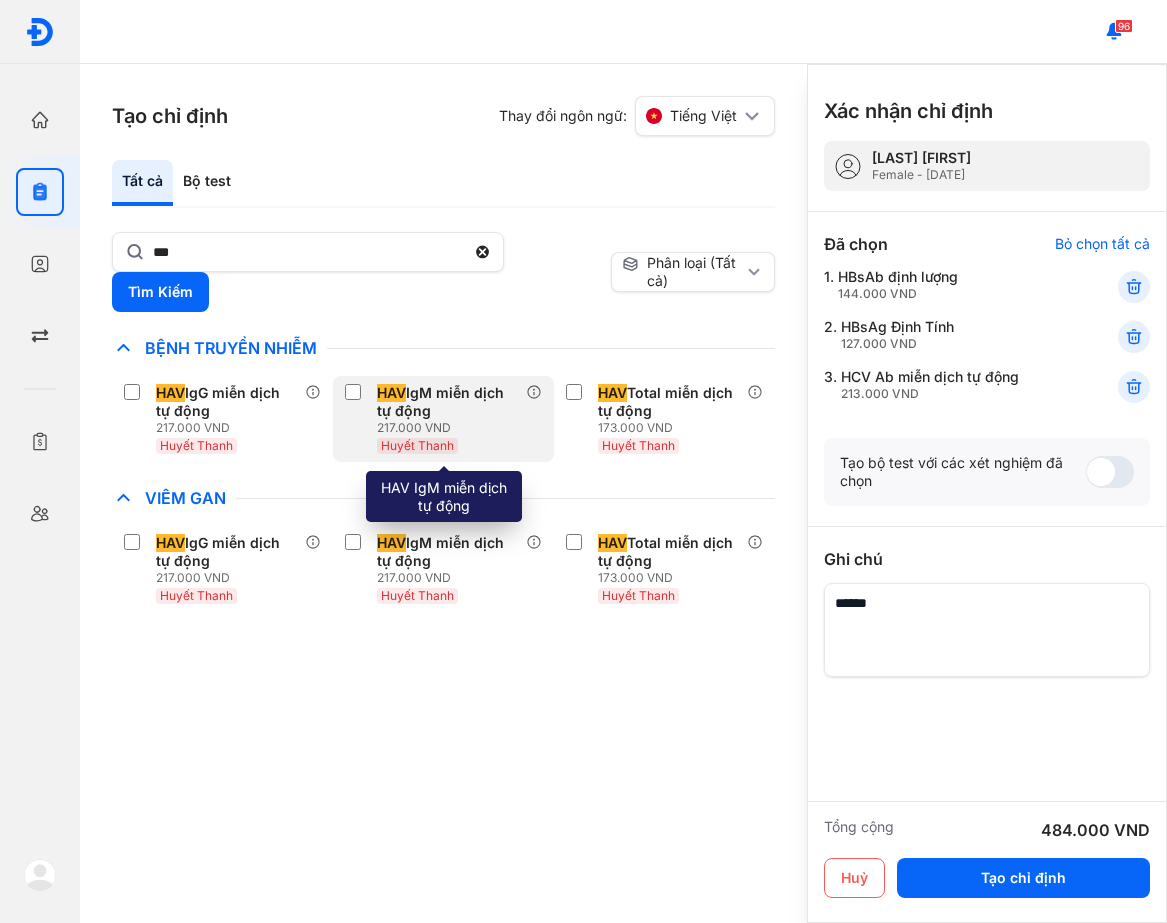 drag, startPoint x: 242, startPoint y: 402, endPoint x: 382, endPoint y: 418, distance: 140.91132 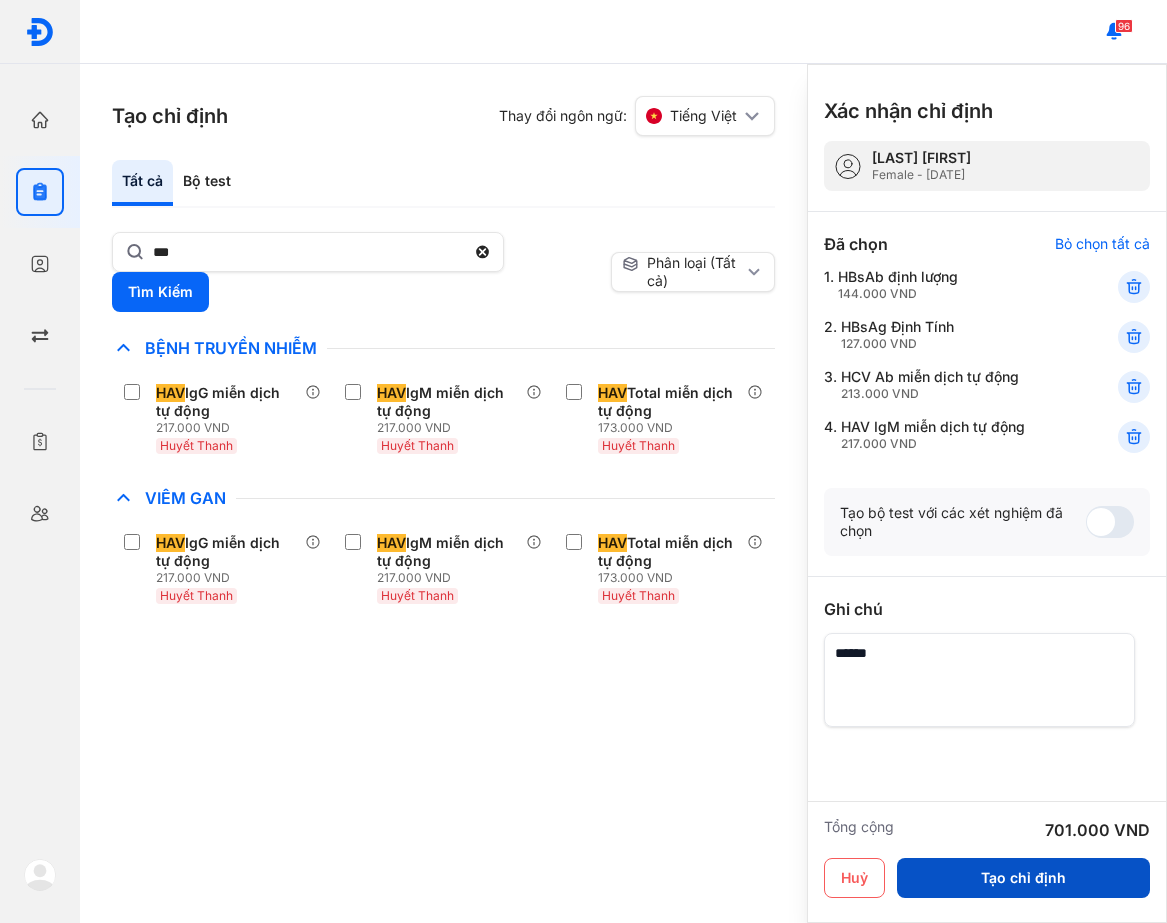 click on "Tạo chỉ định" at bounding box center [1023, 878] 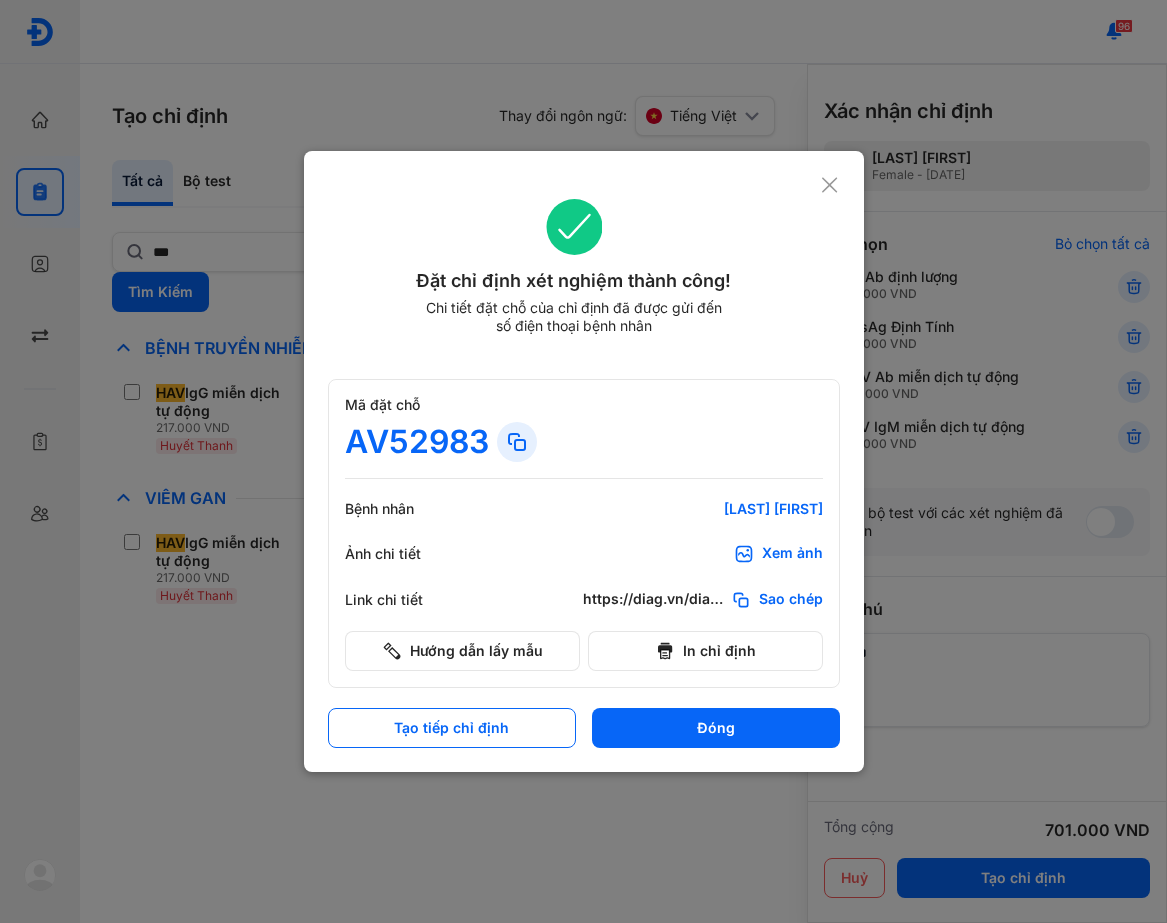 drag, startPoint x: 680, startPoint y: 411, endPoint x: 651, endPoint y: 472, distance: 67.54258 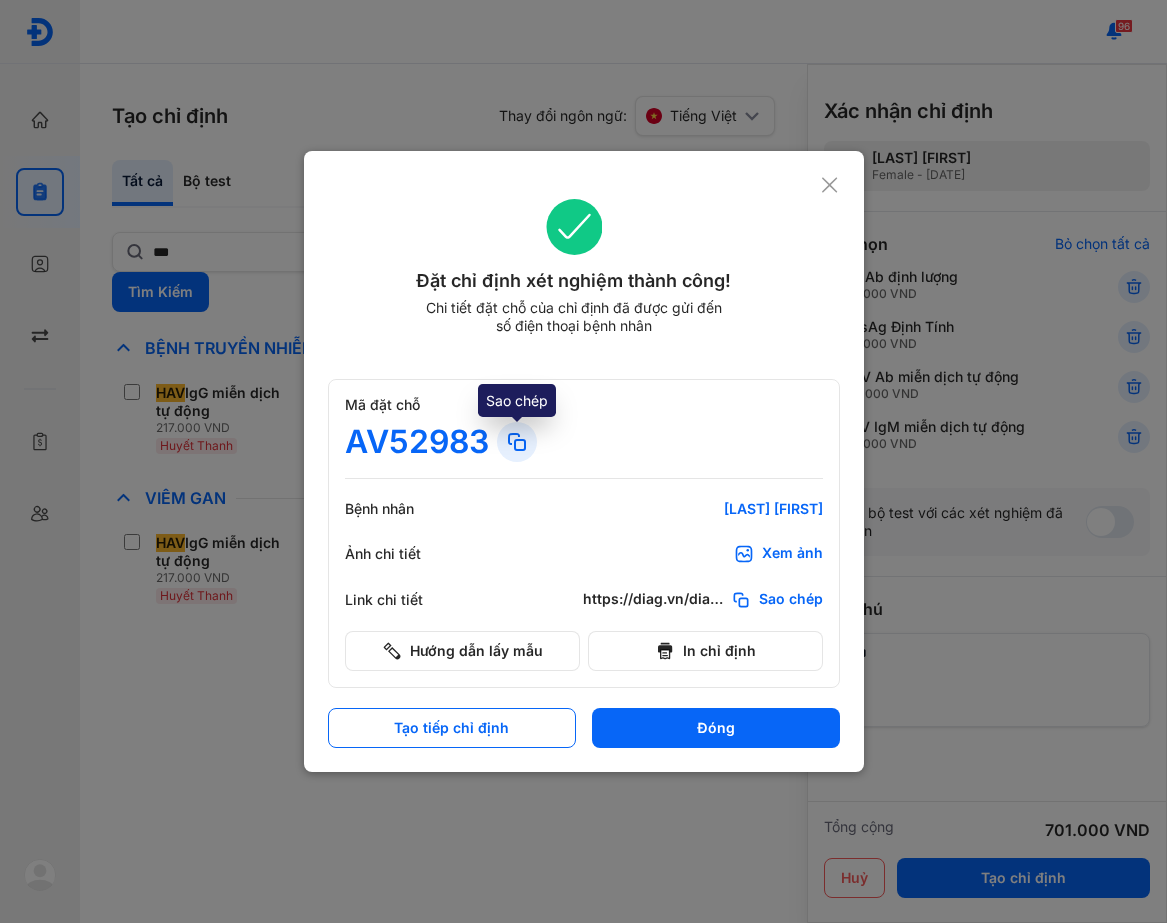 click 